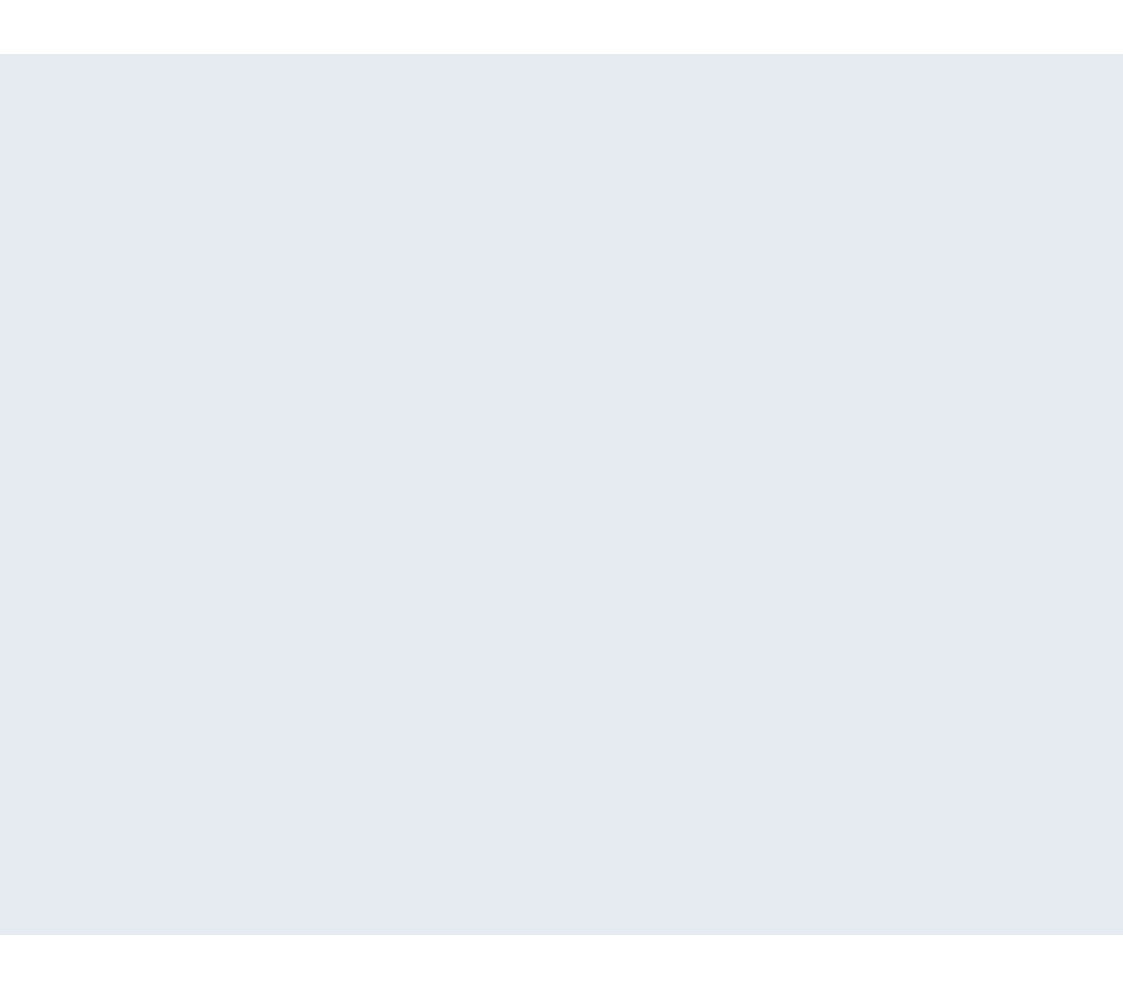 scroll, scrollTop: 0, scrollLeft: 0, axis: both 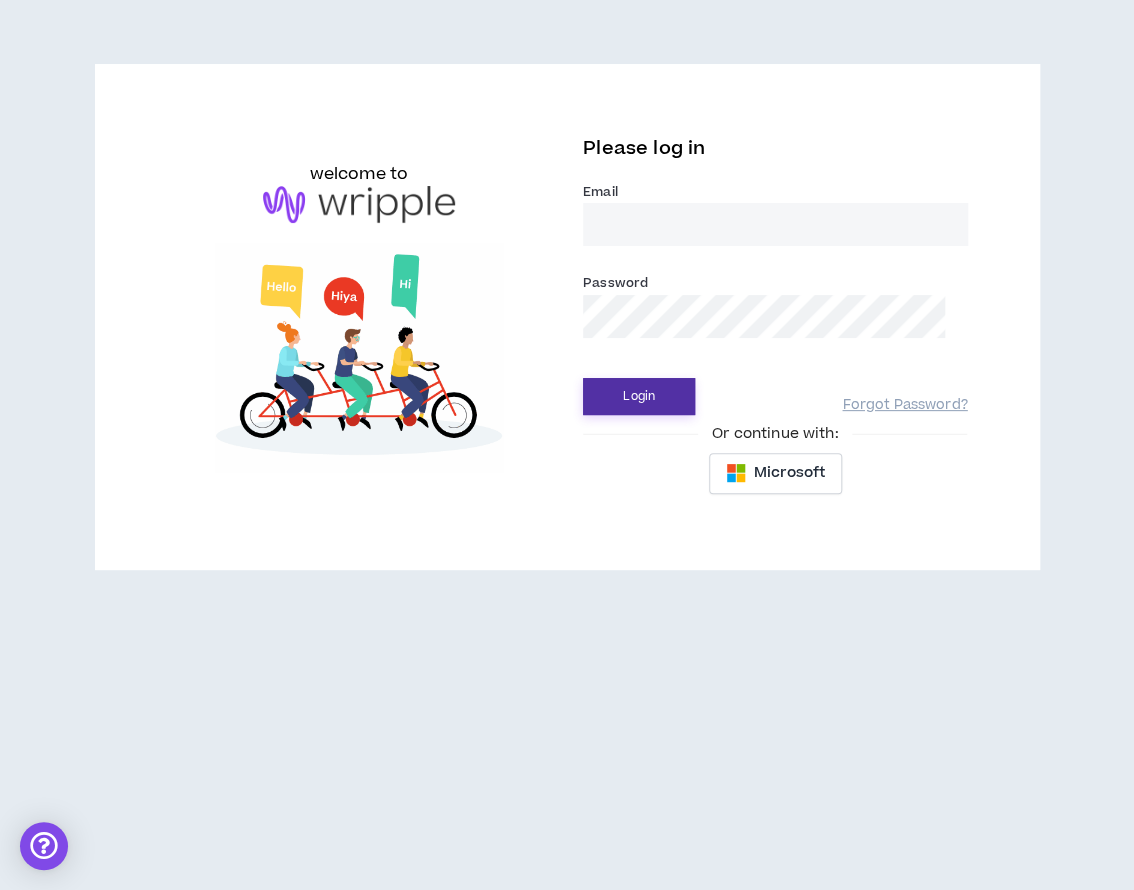 type on "[EMAIL]" 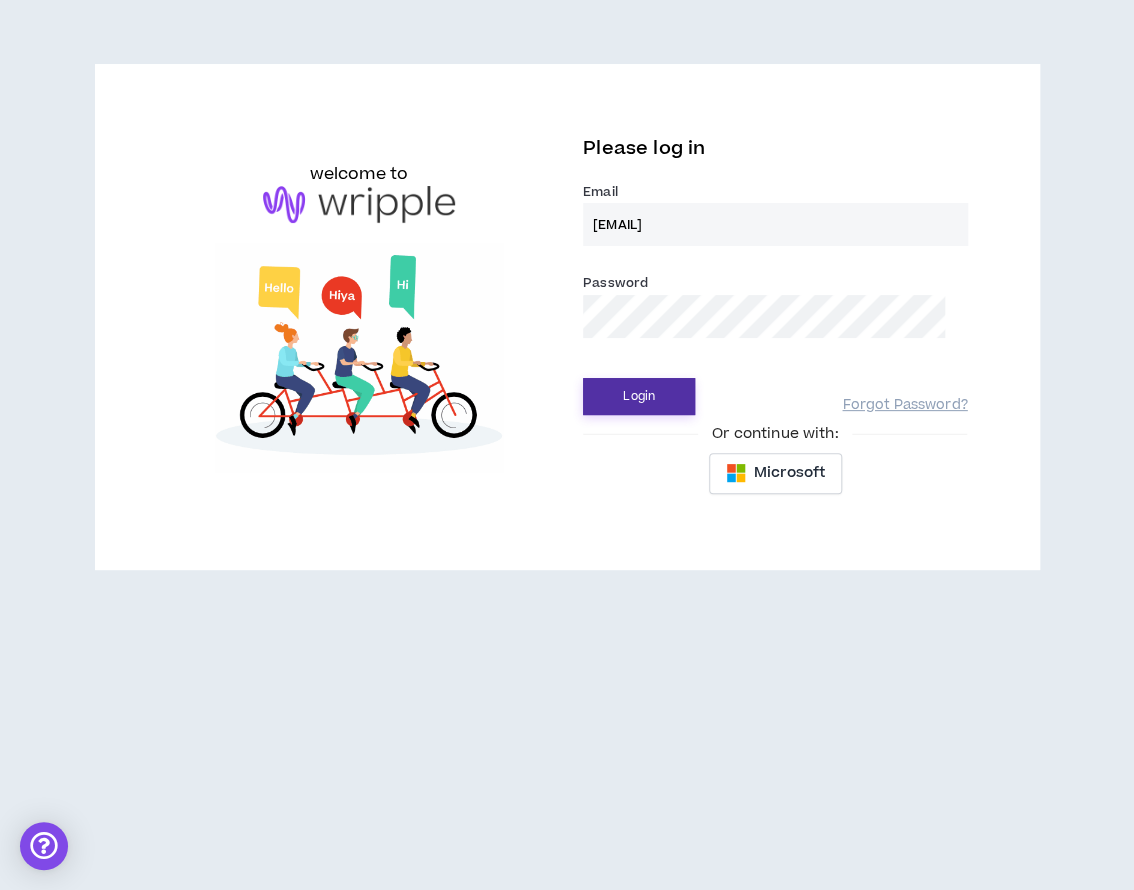 click on "Login" at bounding box center (639, 396) 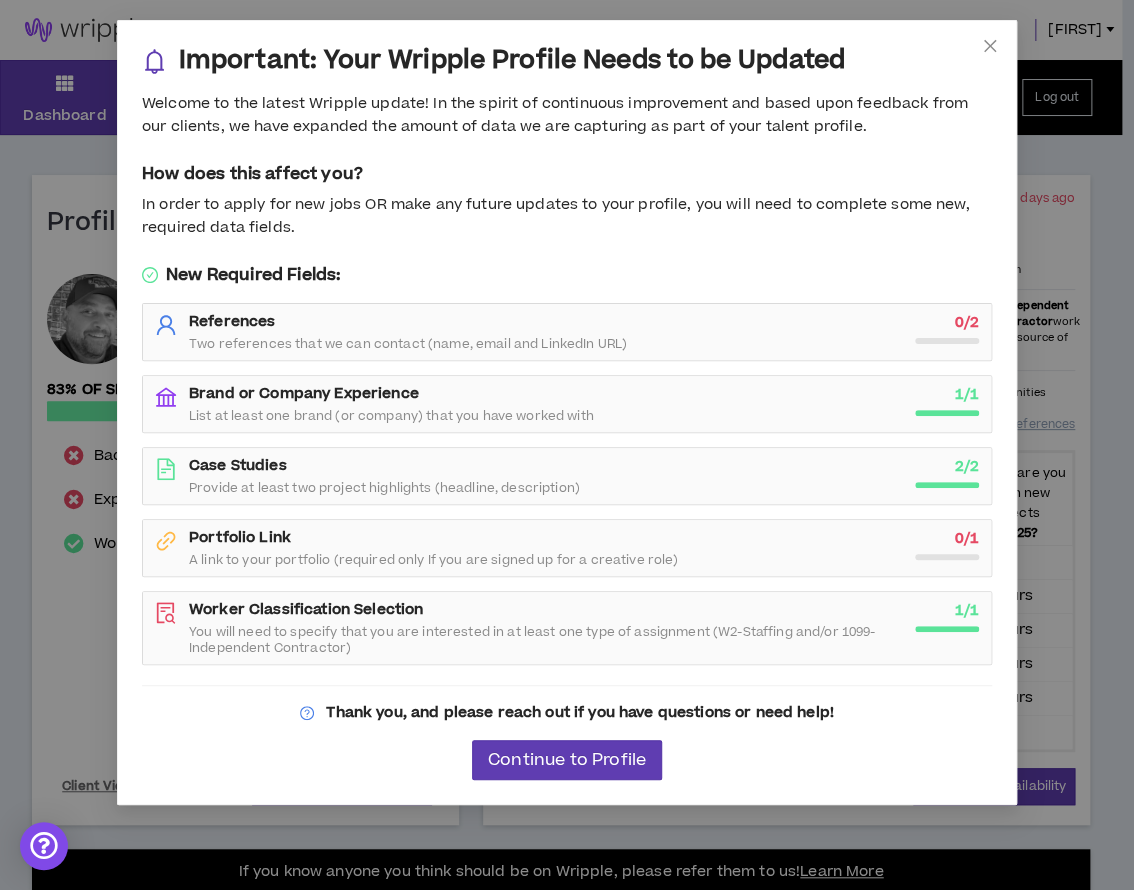 click on "Important: Your Wripple Profile Needs to be Updated Welcome to the latest Wripple update! In the spirit of continuous improvement and based upon feedback from our clients, we have expanded the amount of data we are capturing as part of your talent profile. How does this affect you? In order to apply for new jobs OR make any future updates to your profile, you will need to complete some new, required data fields. New Required Fields: References Two references that we can contact (name, email and LinkedIn URL) 0 / 2 Brand or Company Experience List at least one brand (or company) that you have worked with 1 / 1 Case Studies Provide at least two project highlights (headline, description) 2 / 2 Portfolio Link A link to your portfolio (required only If you are signed up for a creative role) 0 / 1 Worker Classification Selection You will need to specify that you are interested in at least one type of assignment (W2-Staffing and/or 1099-Independent Contractor) 1 / 1 Continue to Profile" at bounding box center [567, 445] 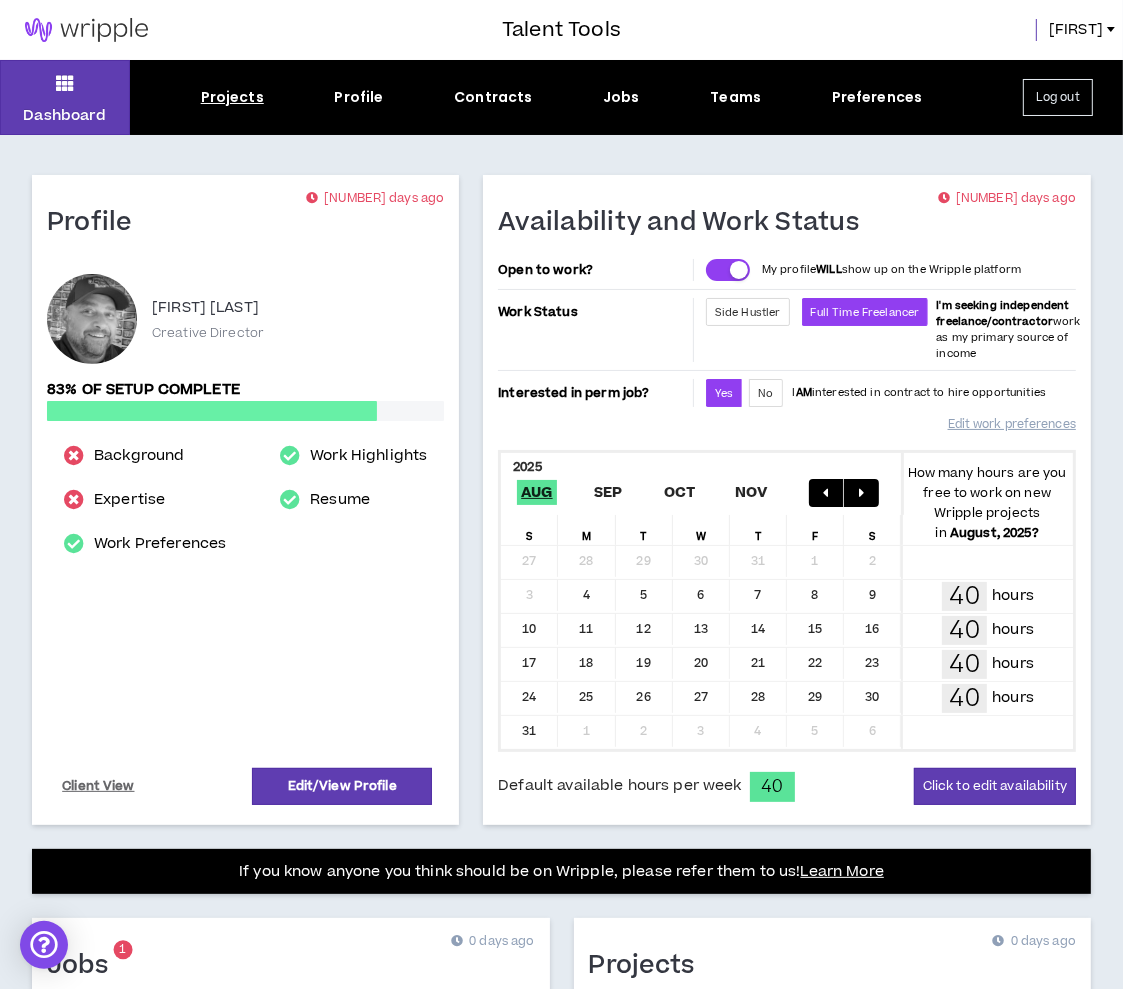 click on "Projects" at bounding box center [232, 97] 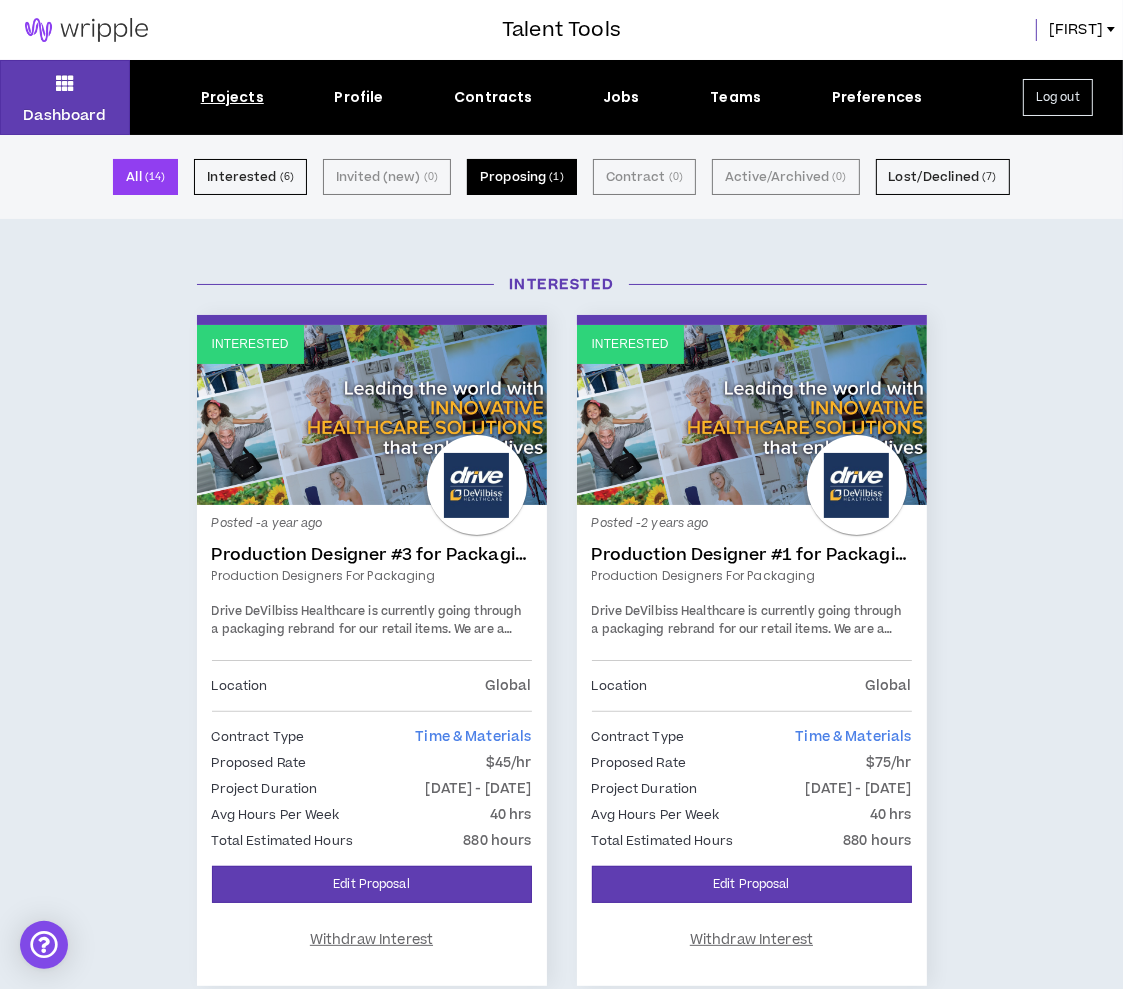 click on "Proposing   ( 1 )" at bounding box center [522, 177] 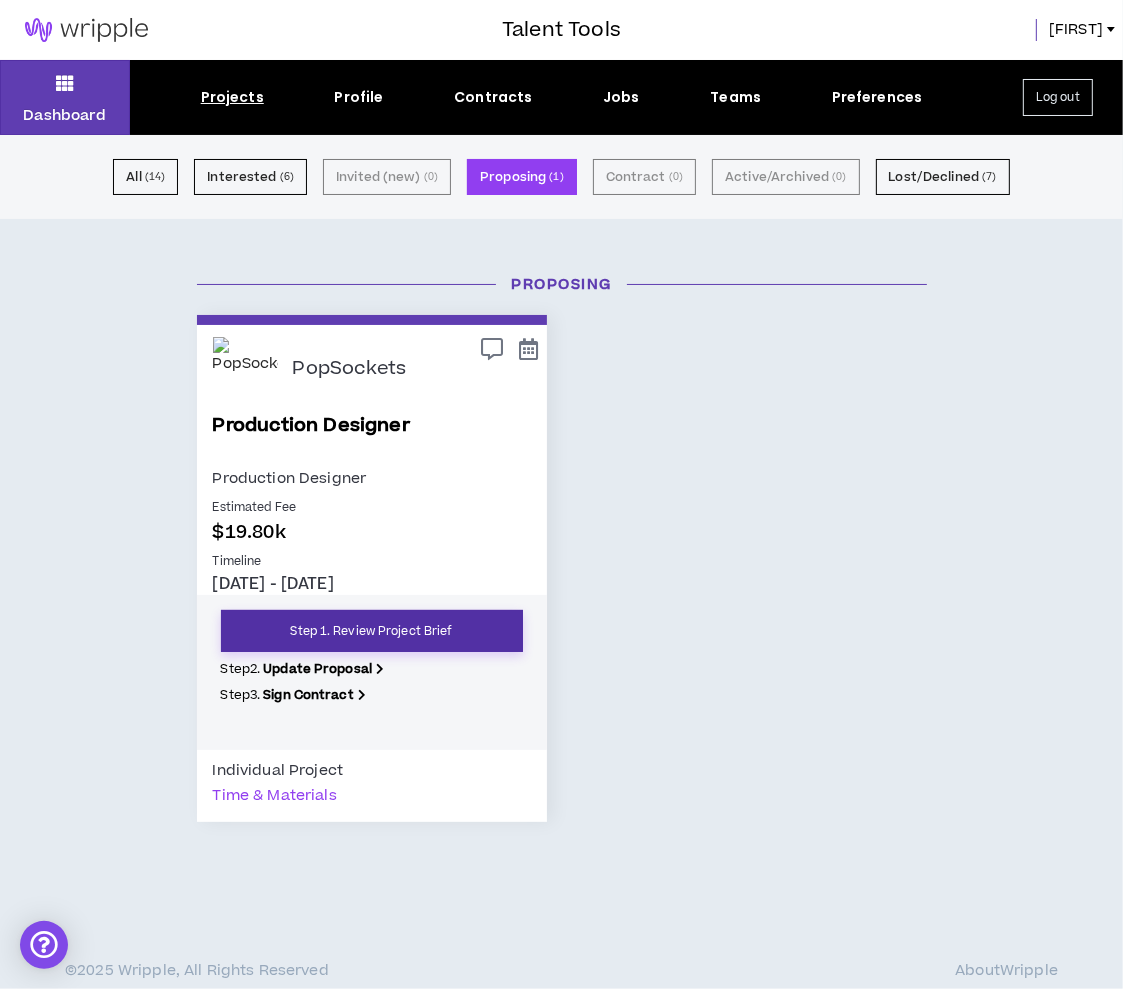 click on "Step 1. Review Project Brief" at bounding box center [372, 631] 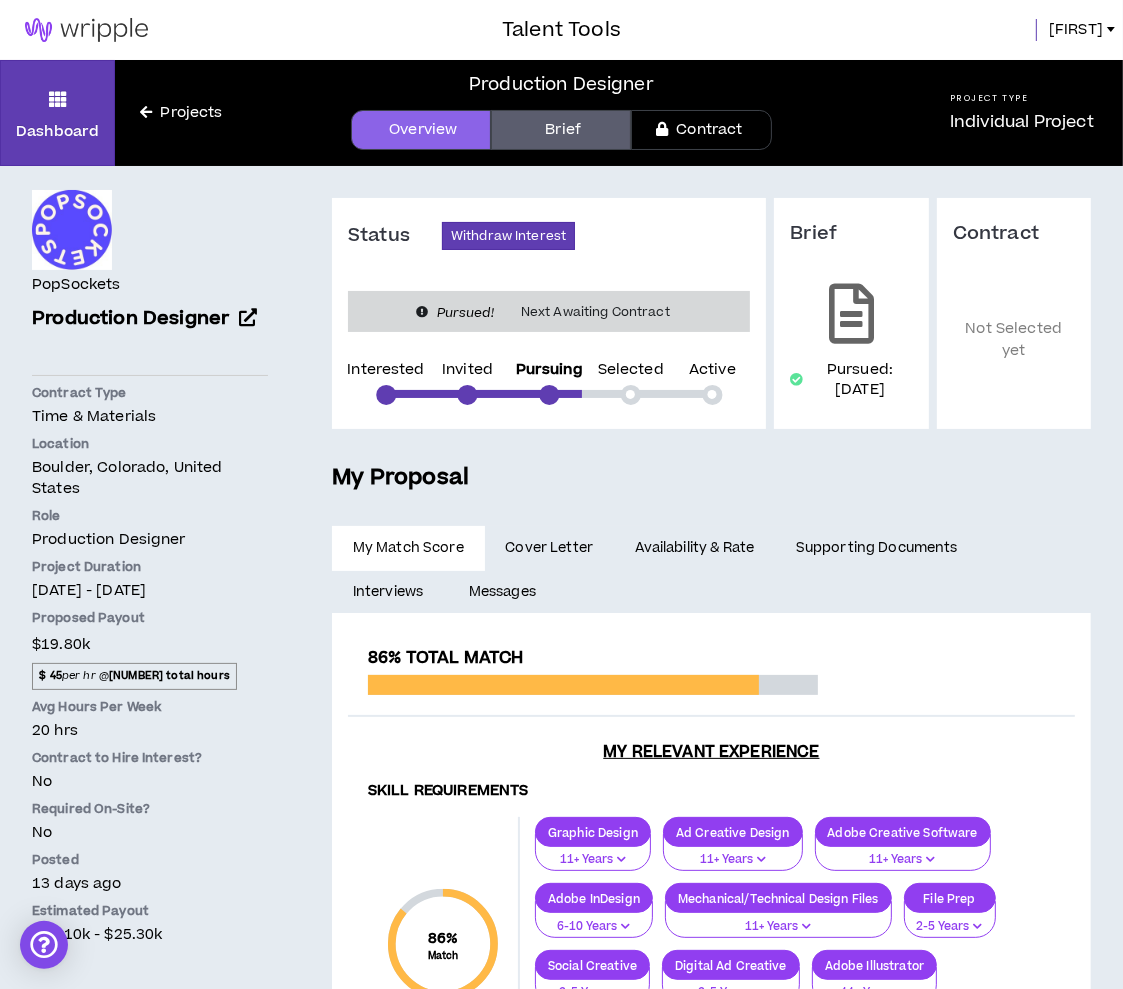 click on "**********" at bounding box center (711, 1000) 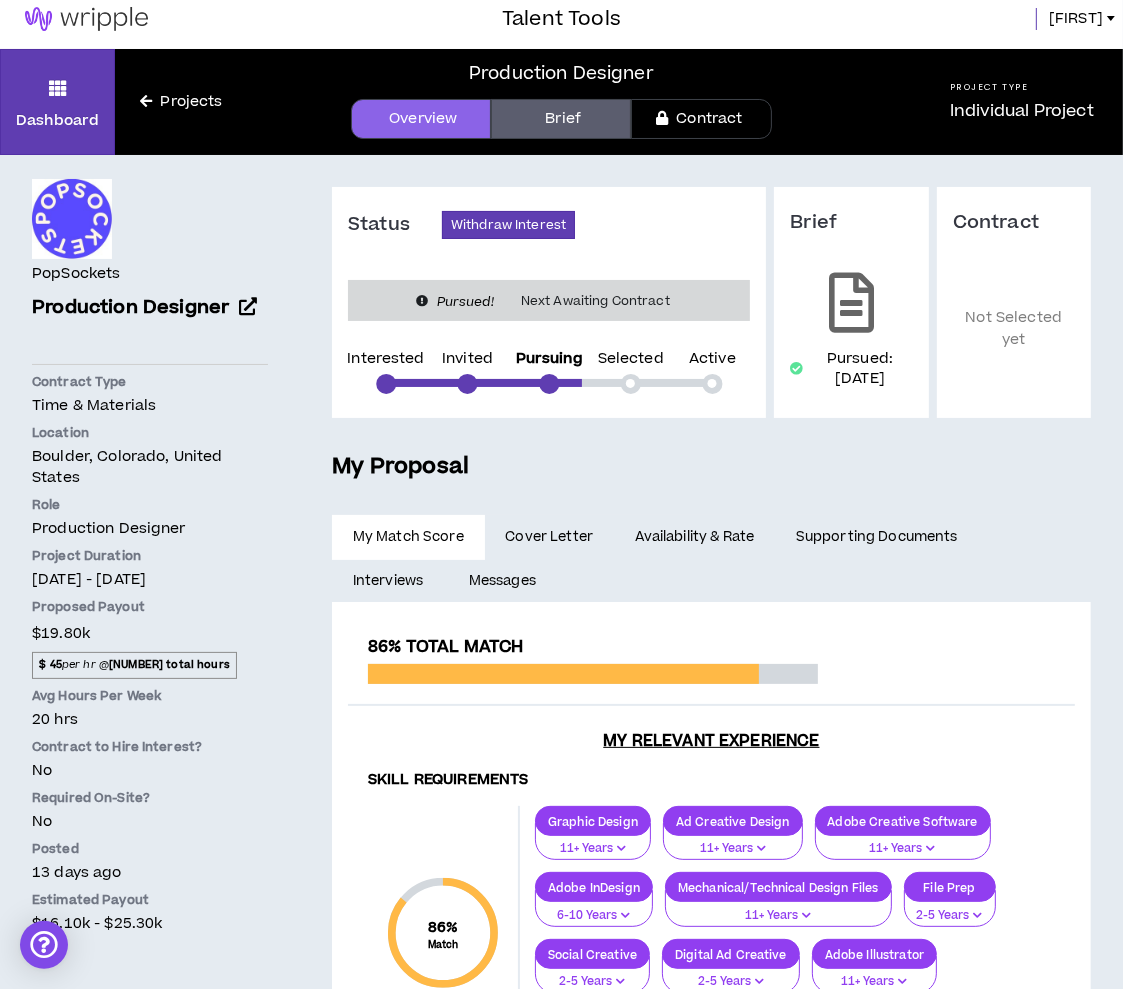 scroll, scrollTop: 0, scrollLeft: 0, axis: both 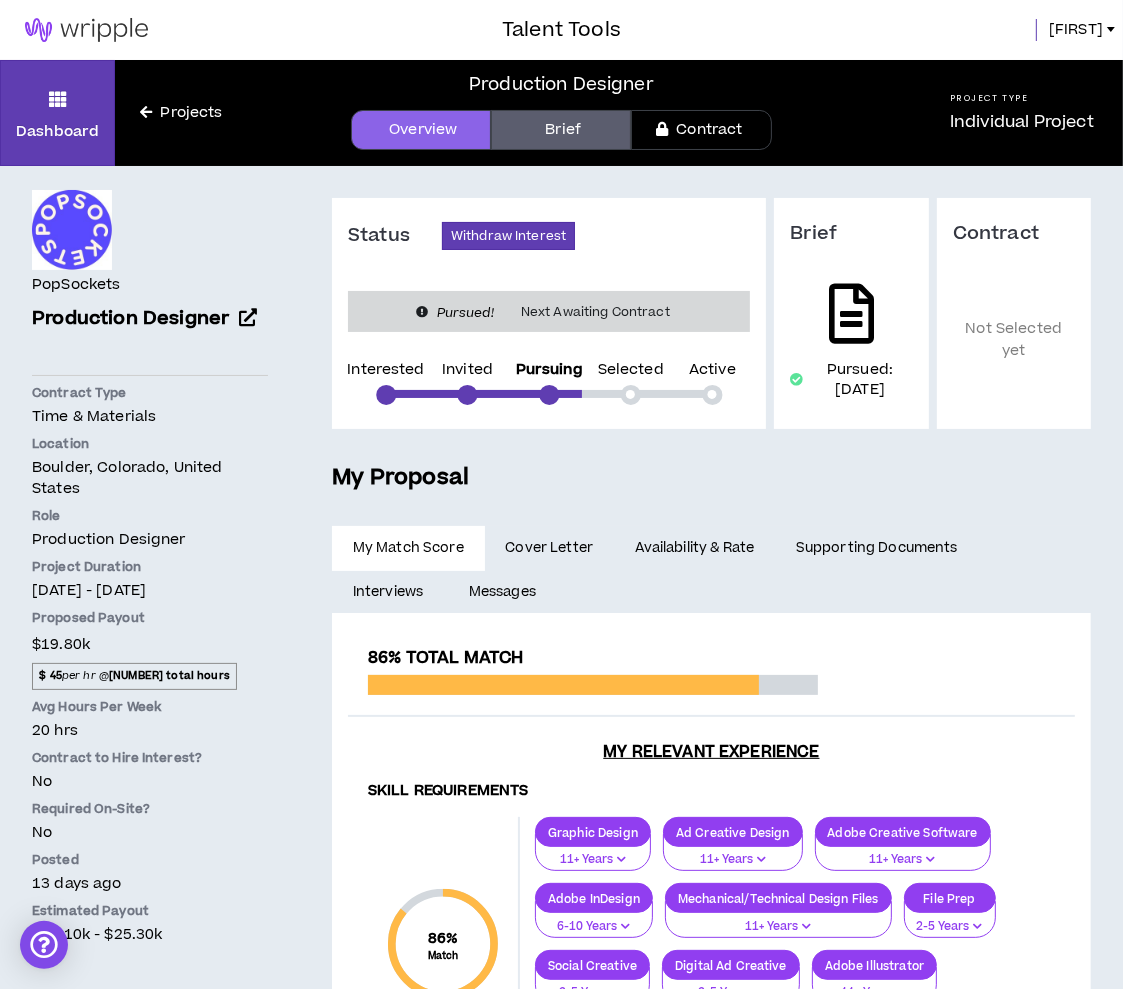 click at bounding box center [851, 314] 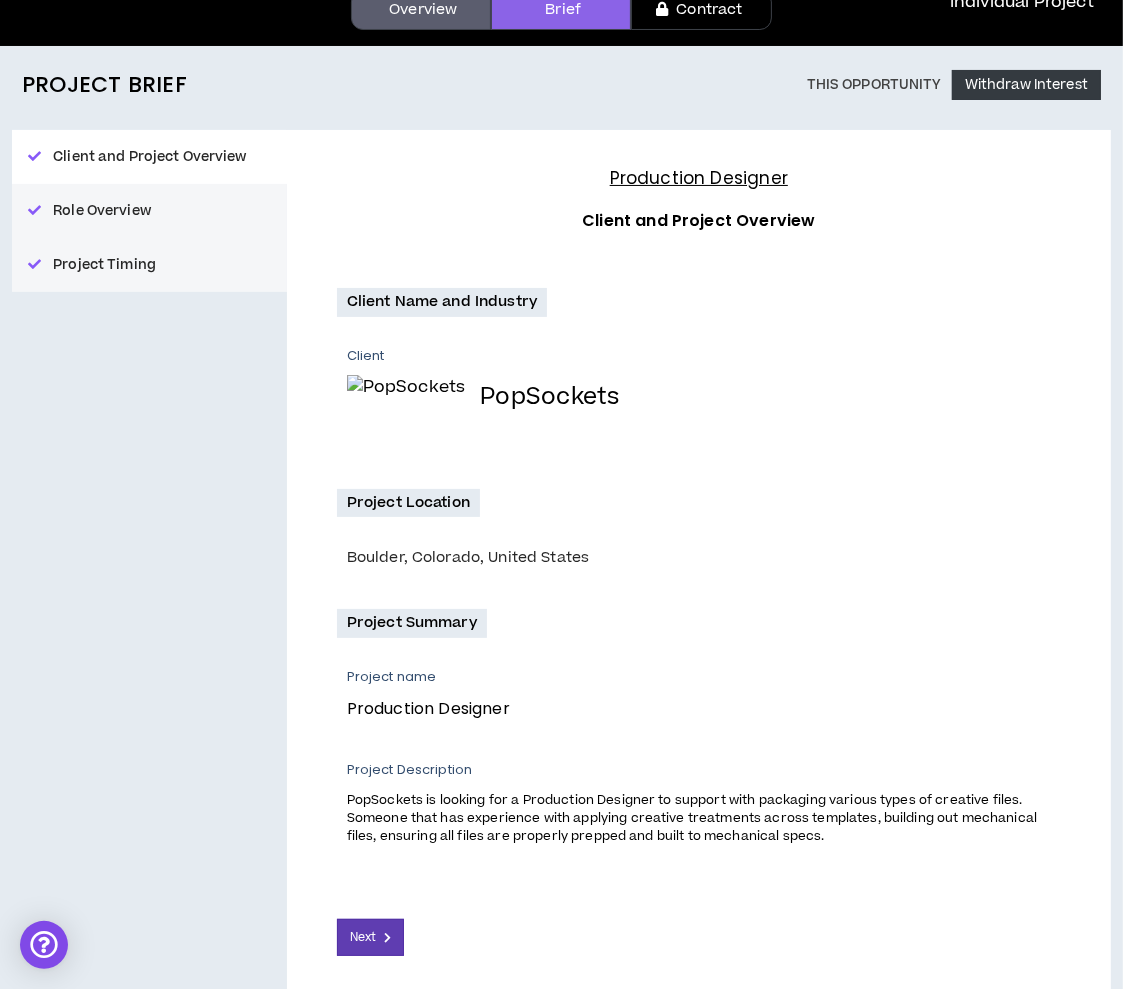 scroll, scrollTop: 276, scrollLeft: 0, axis: vertical 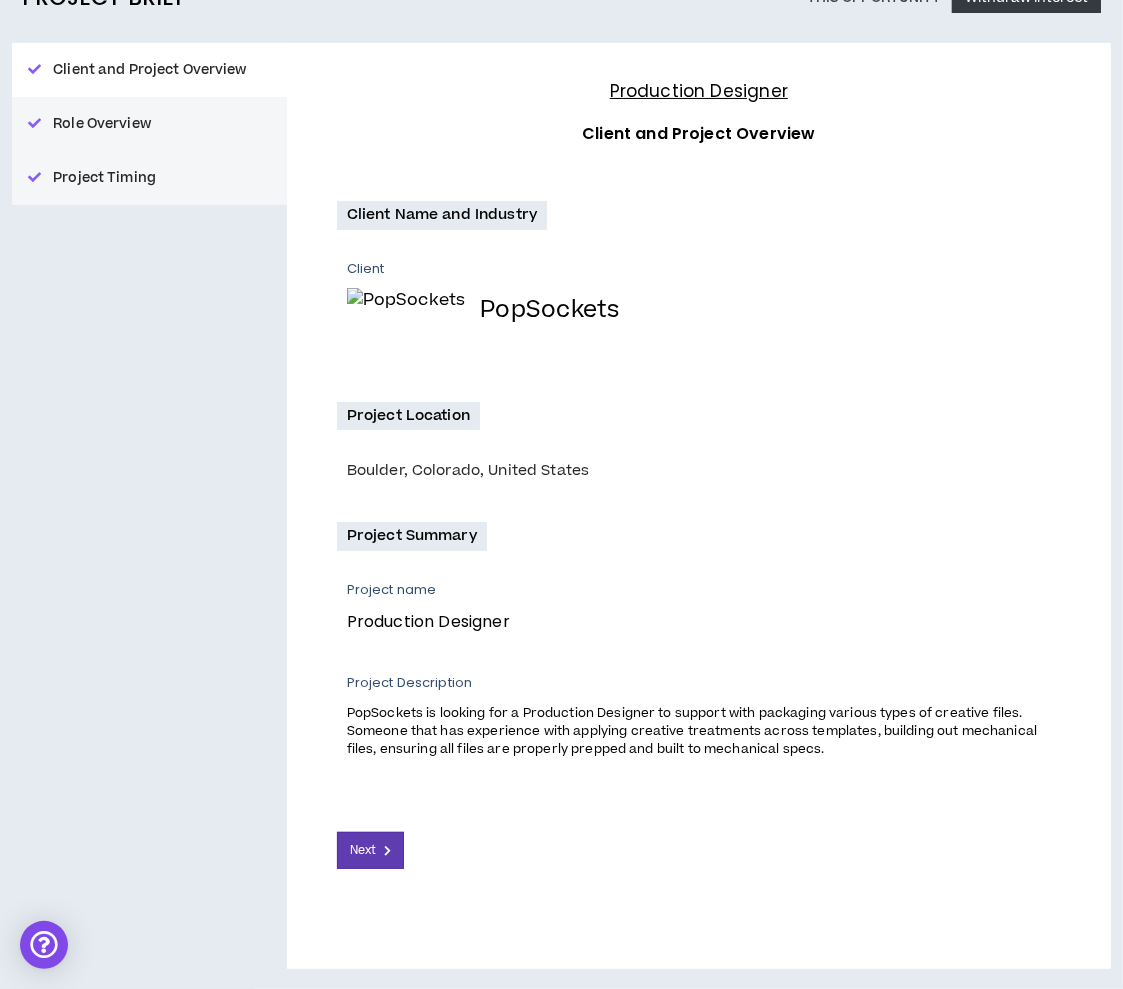 click on "Project Location [CITY], [STATE], [COUNTRY]" at bounding box center (699, 450) 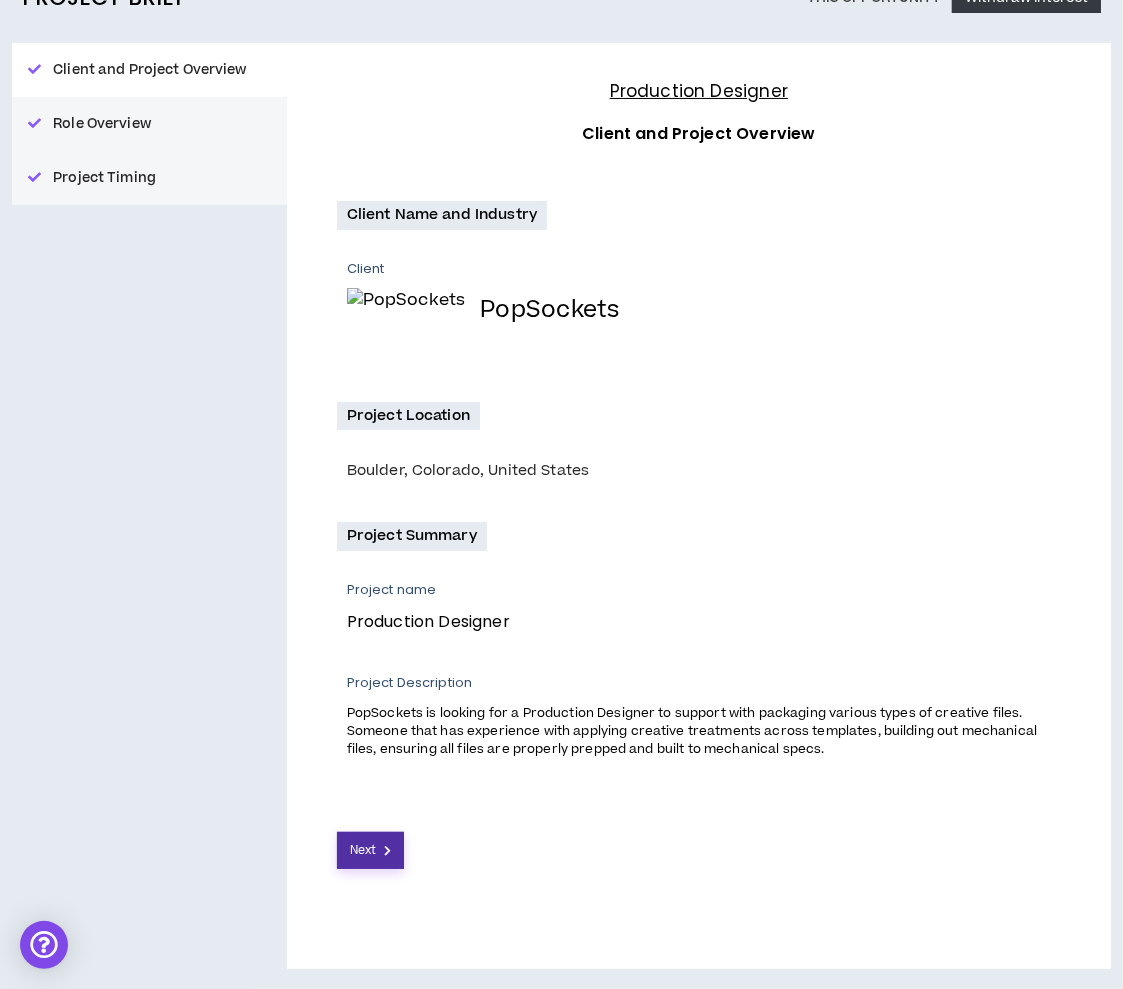 click on "Next" at bounding box center (363, 850) 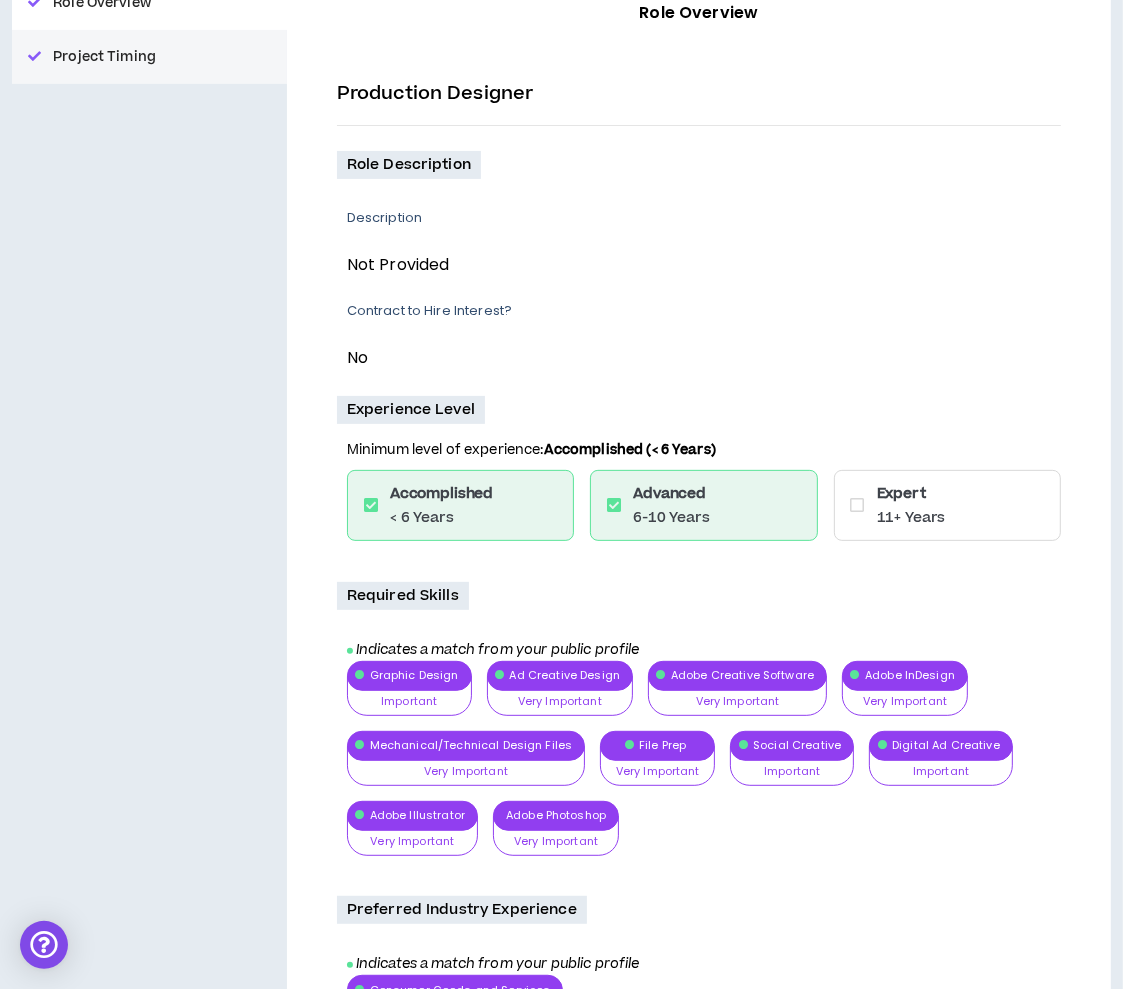 scroll, scrollTop: 332, scrollLeft: 0, axis: vertical 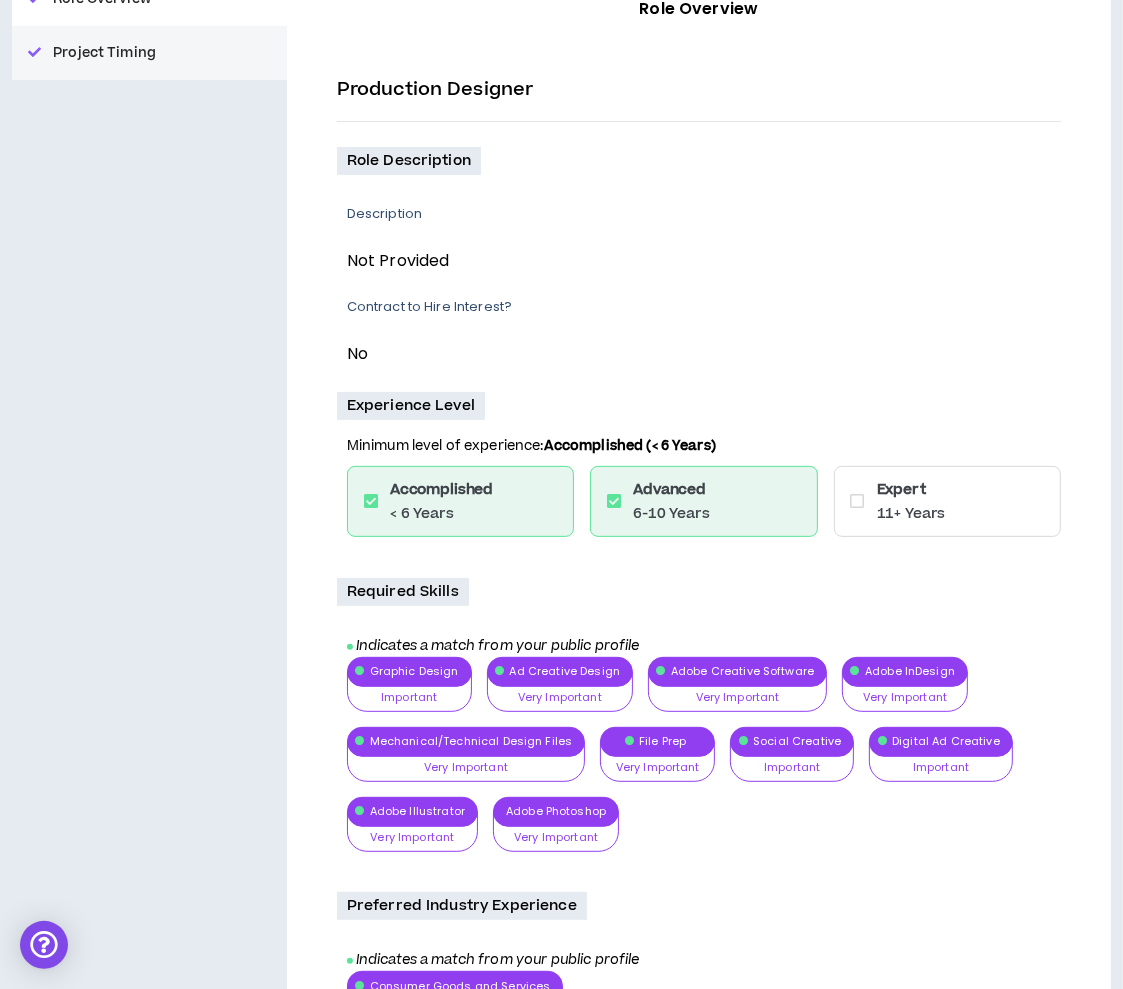click on "Description" at bounding box center (696, 214) 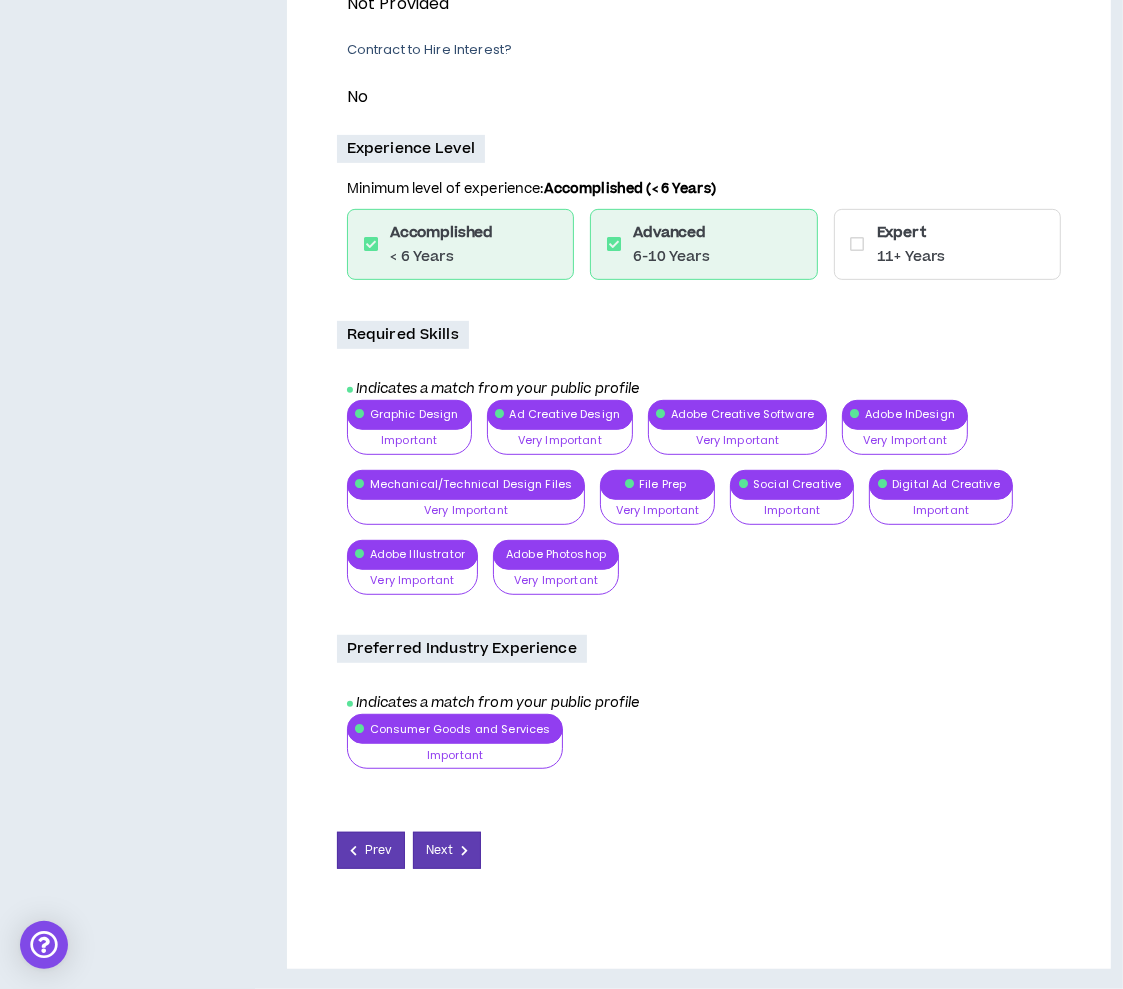 scroll, scrollTop: 633, scrollLeft: 0, axis: vertical 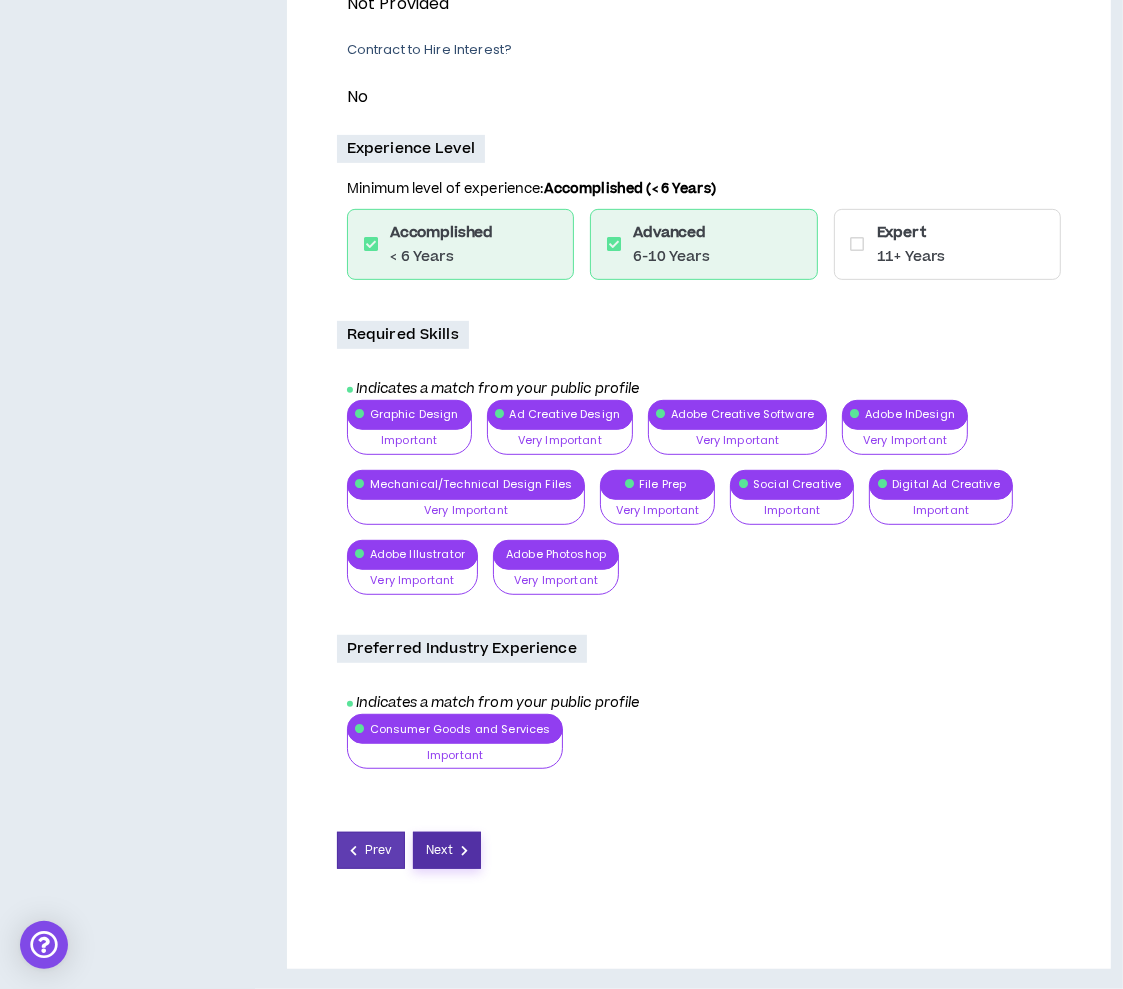 click on "Next" at bounding box center [447, 850] 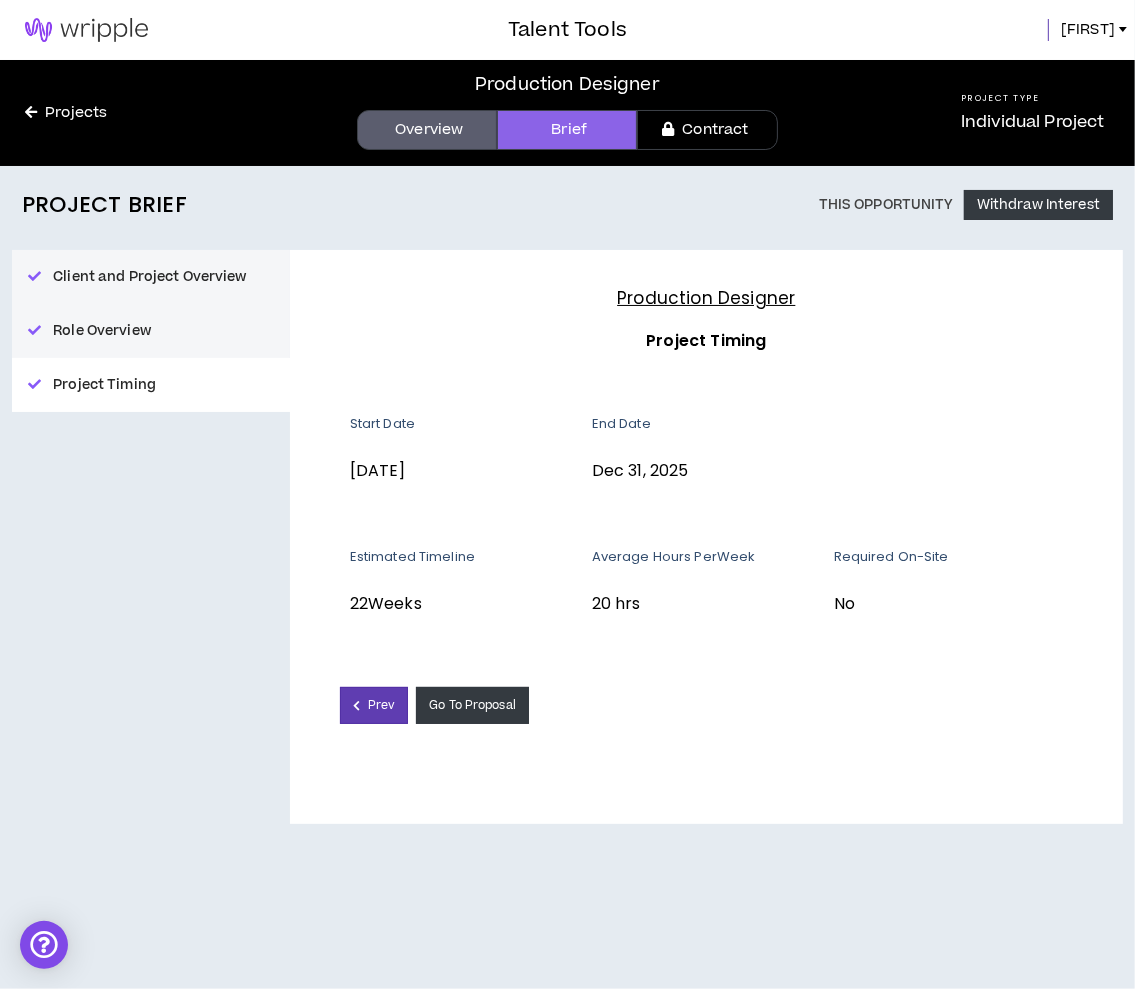 click on "Client and Project Overview Role Overview Project Timing Production Designer Project Timing Start Date [DATE] End Date [DATE] Estimated Timeline 22  Weeks Average Hours Per  Week 20 hrs Required On-Site No Prev Go To Proposal" at bounding box center [567, 537] 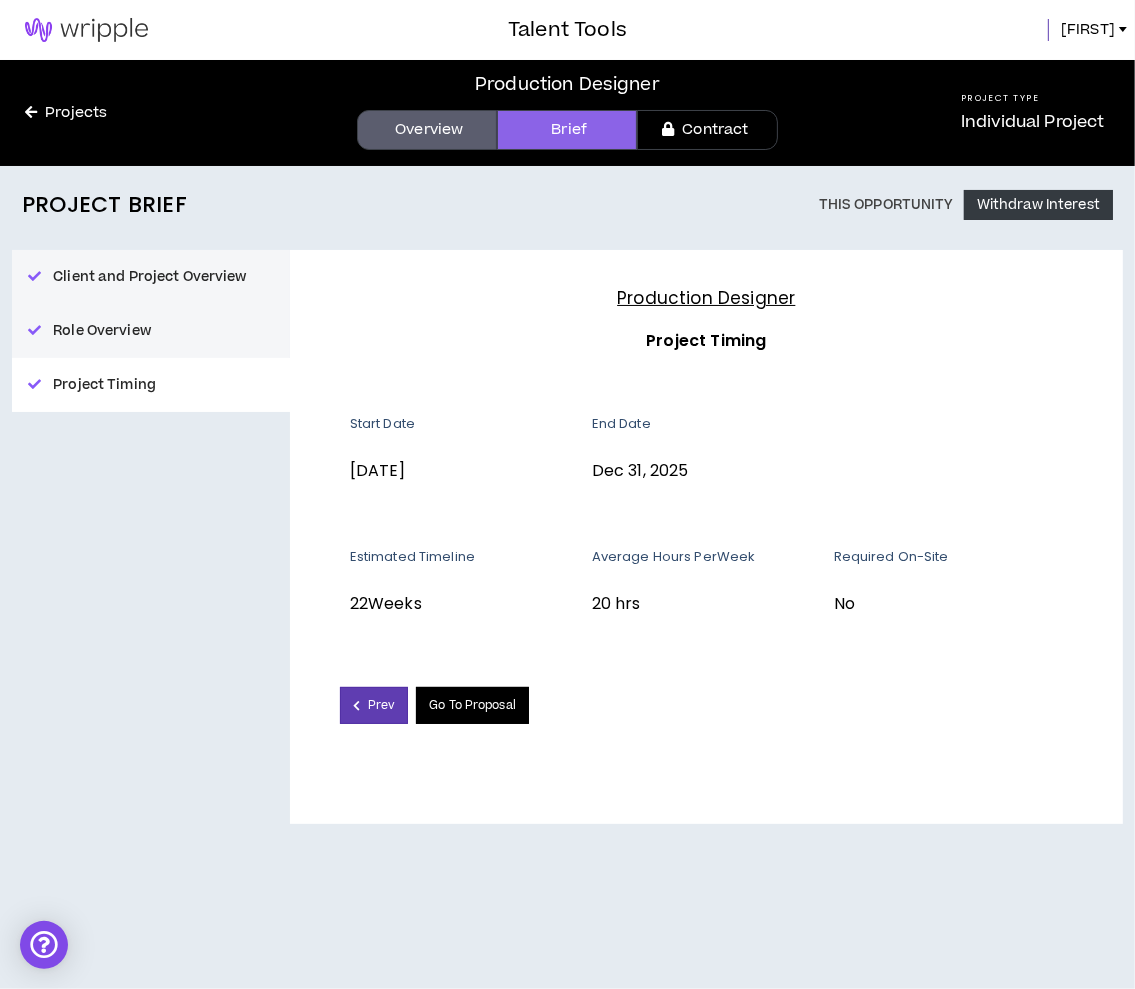 click on "Go To Proposal" at bounding box center [472, 705] 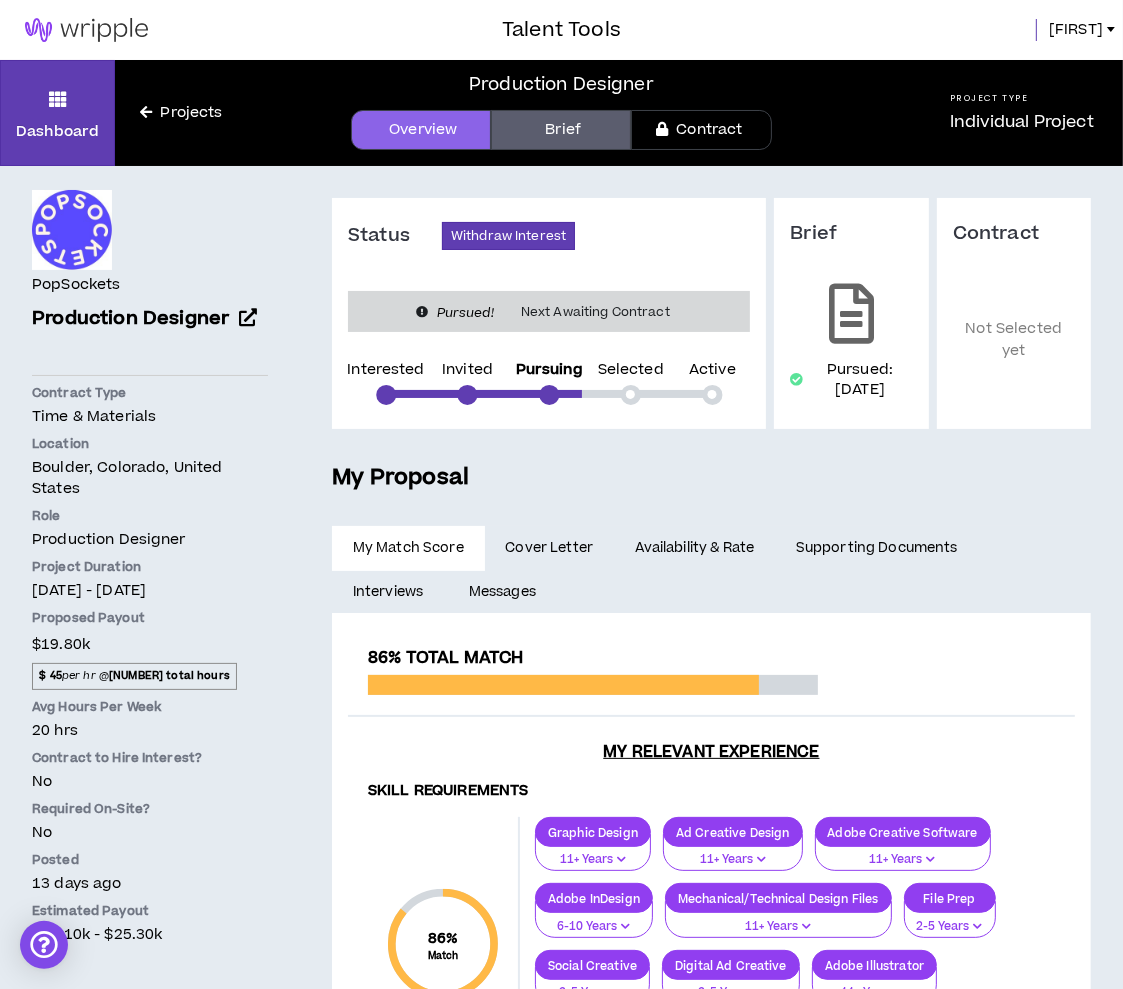 click on "My Match Score Cover Letter Availability & Rate Supporting Documents Interviews Messages" at bounding box center [711, 569] 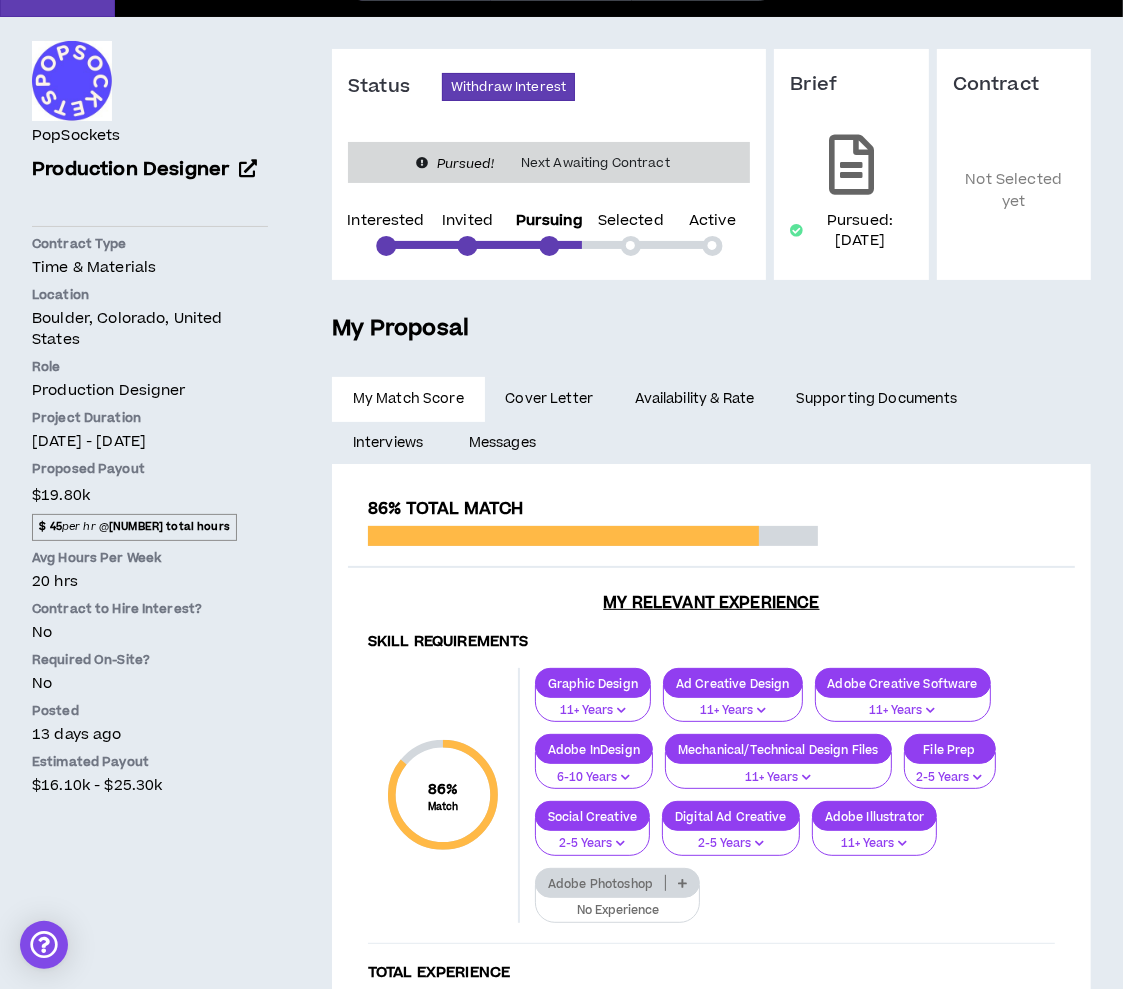 scroll, scrollTop: 158, scrollLeft: 0, axis: vertical 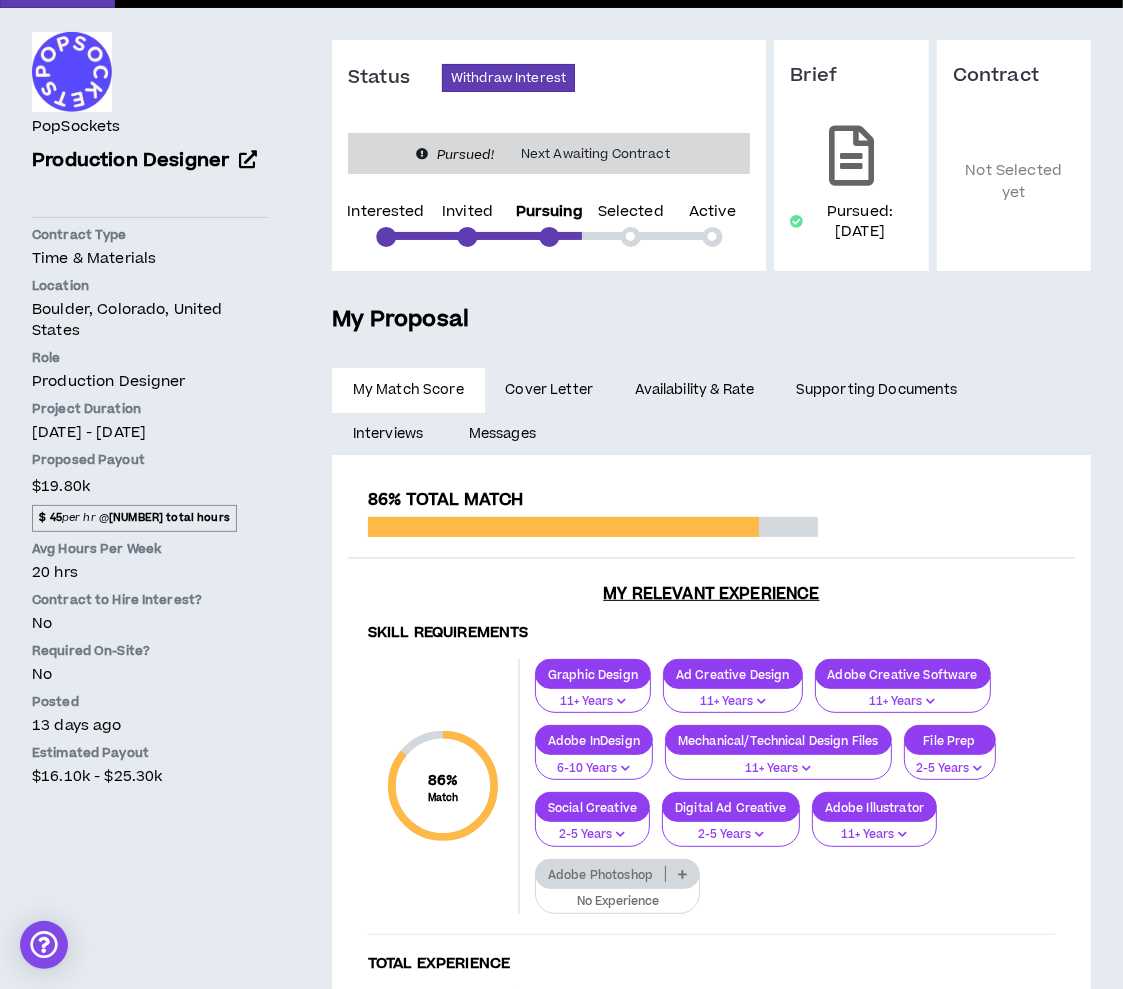 click on "**********" at bounding box center (711, 710) 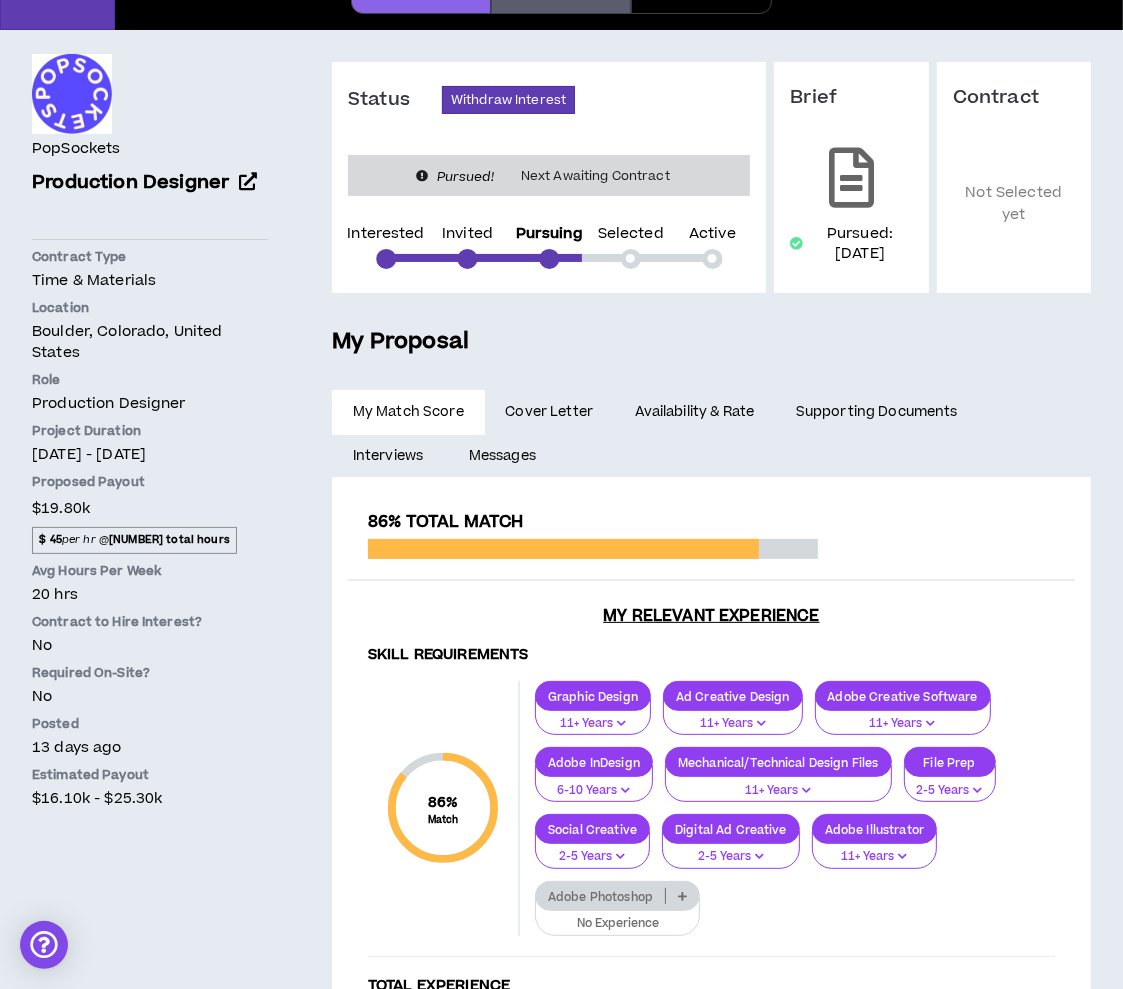 scroll, scrollTop: 136, scrollLeft: 0, axis: vertical 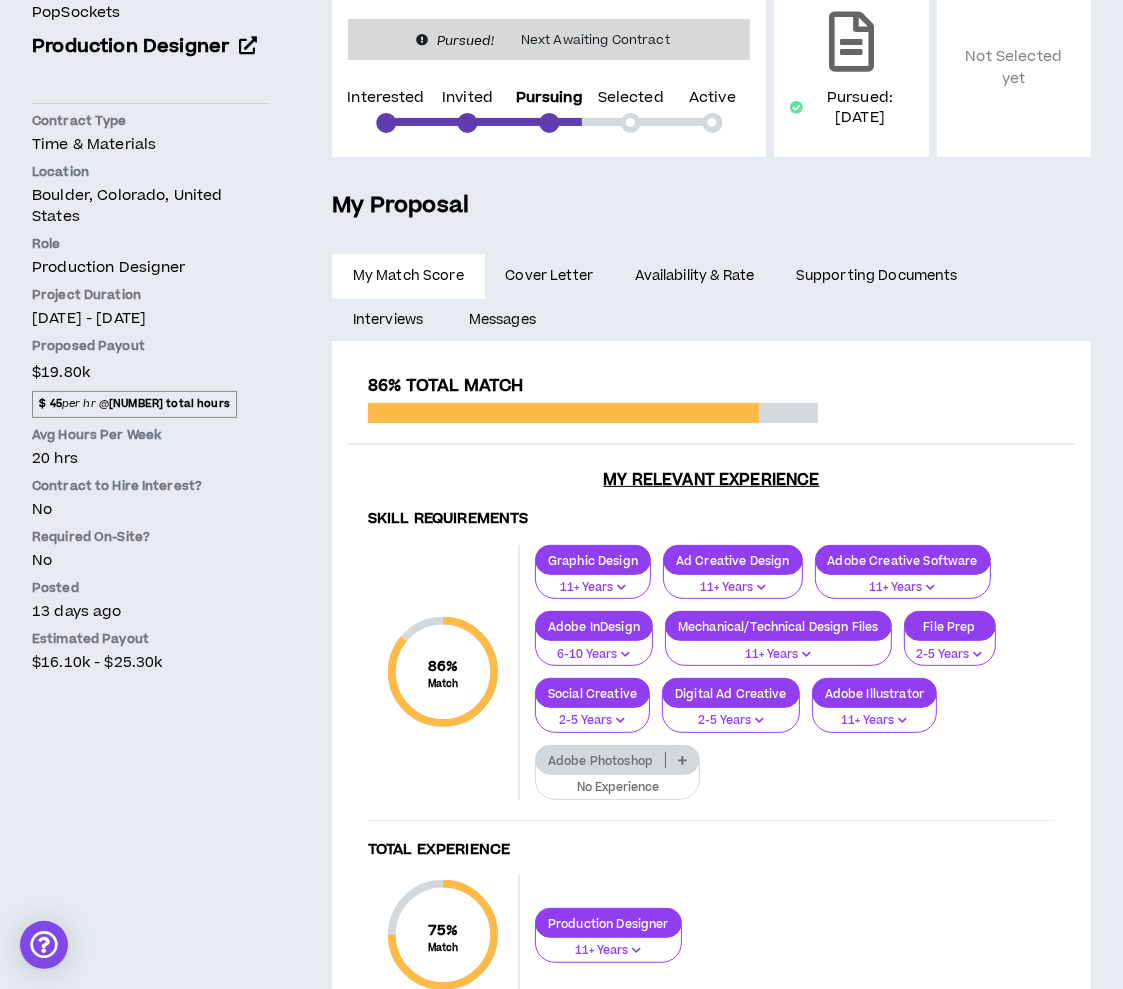 click on "Cover Letter" at bounding box center [549, 276] 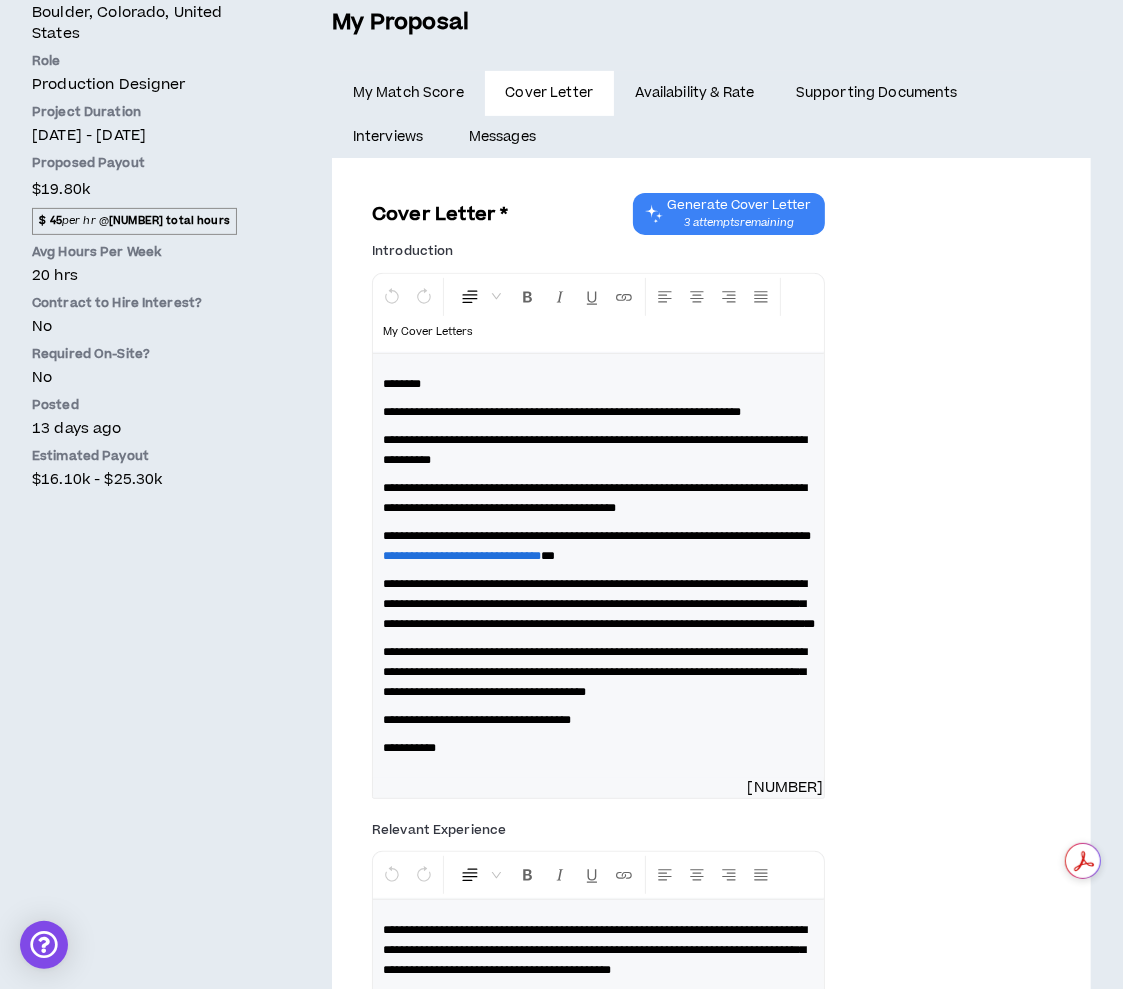 scroll, scrollTop: 456, scrollLeft: 0, axis: vertical 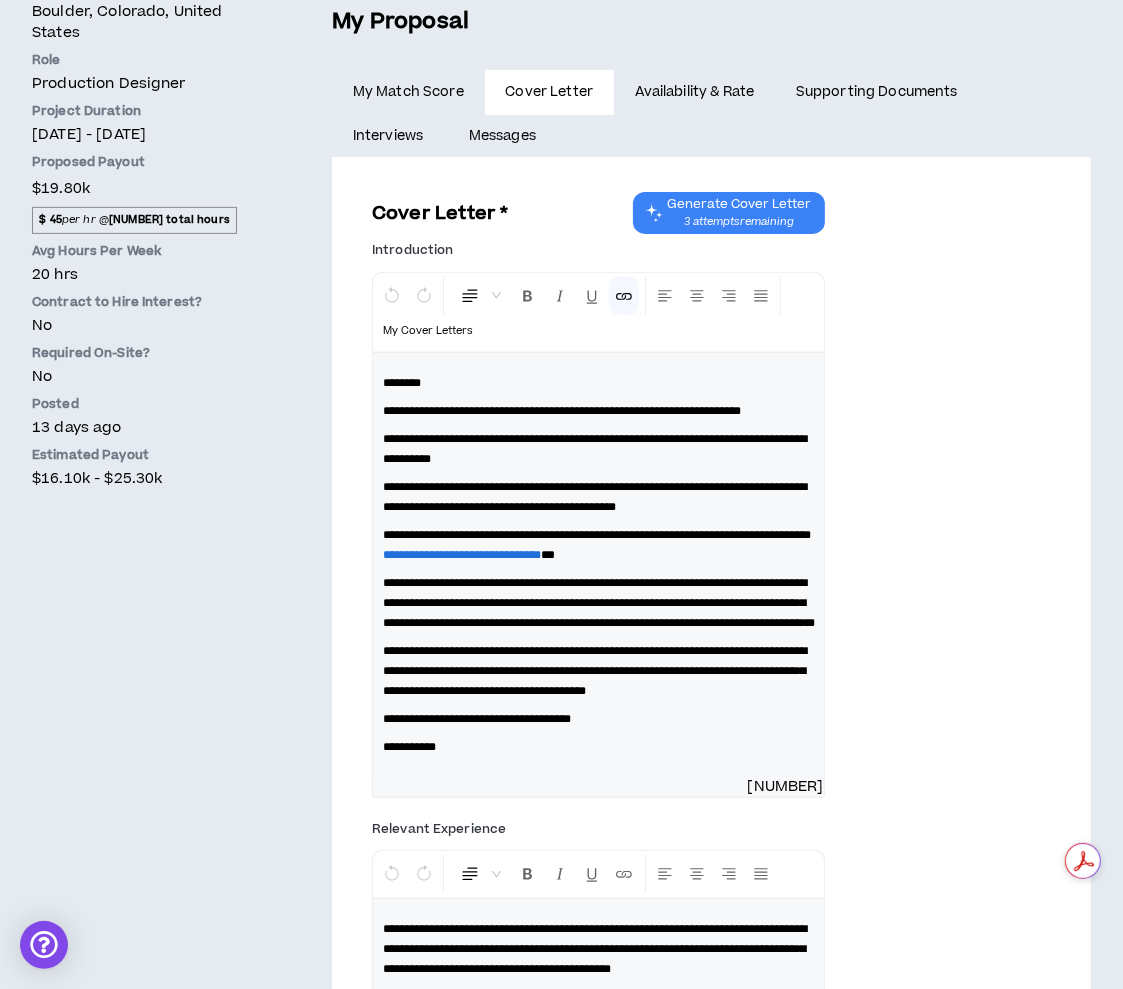 click on "**********" at bounding box center (462, 555) 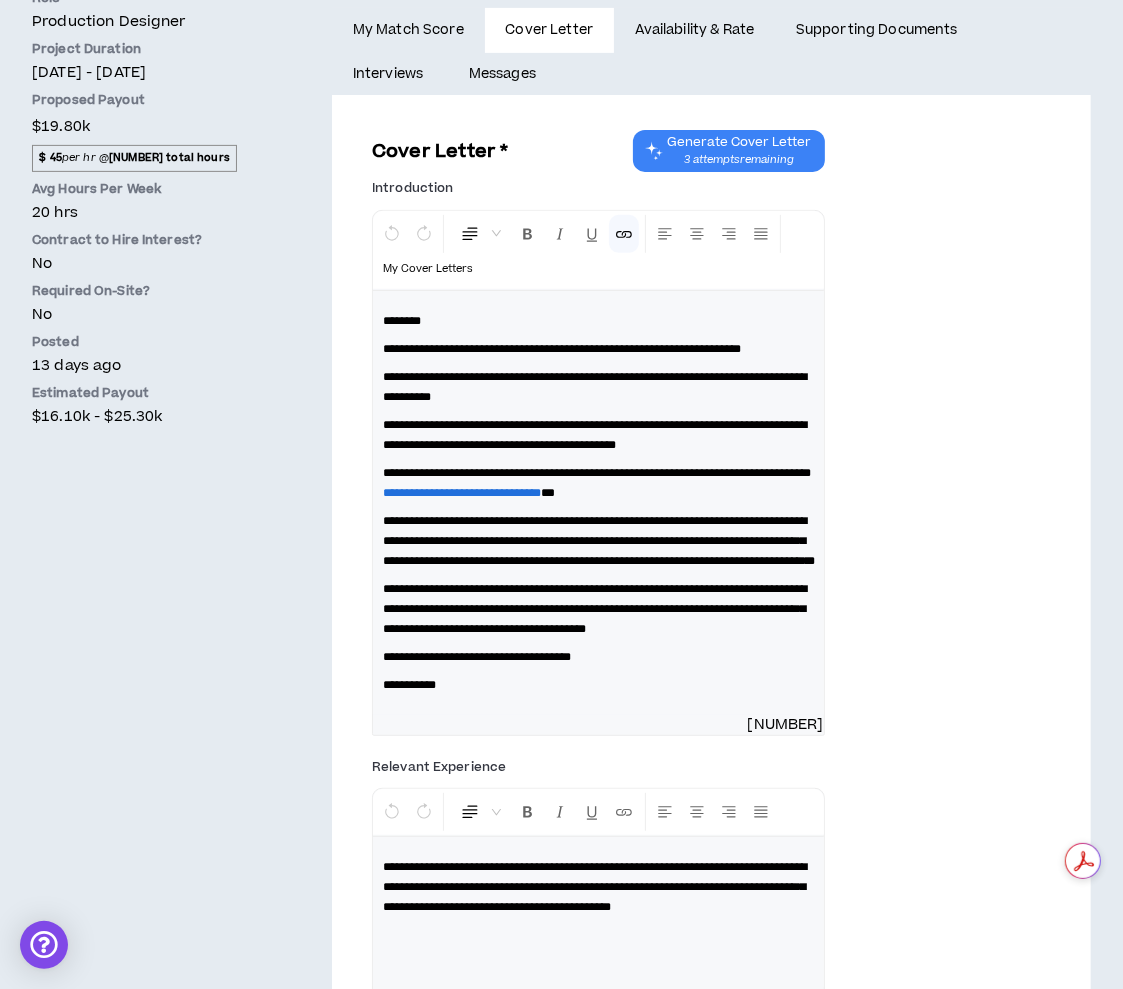 click on "**********" at bounding box center [598, 541] 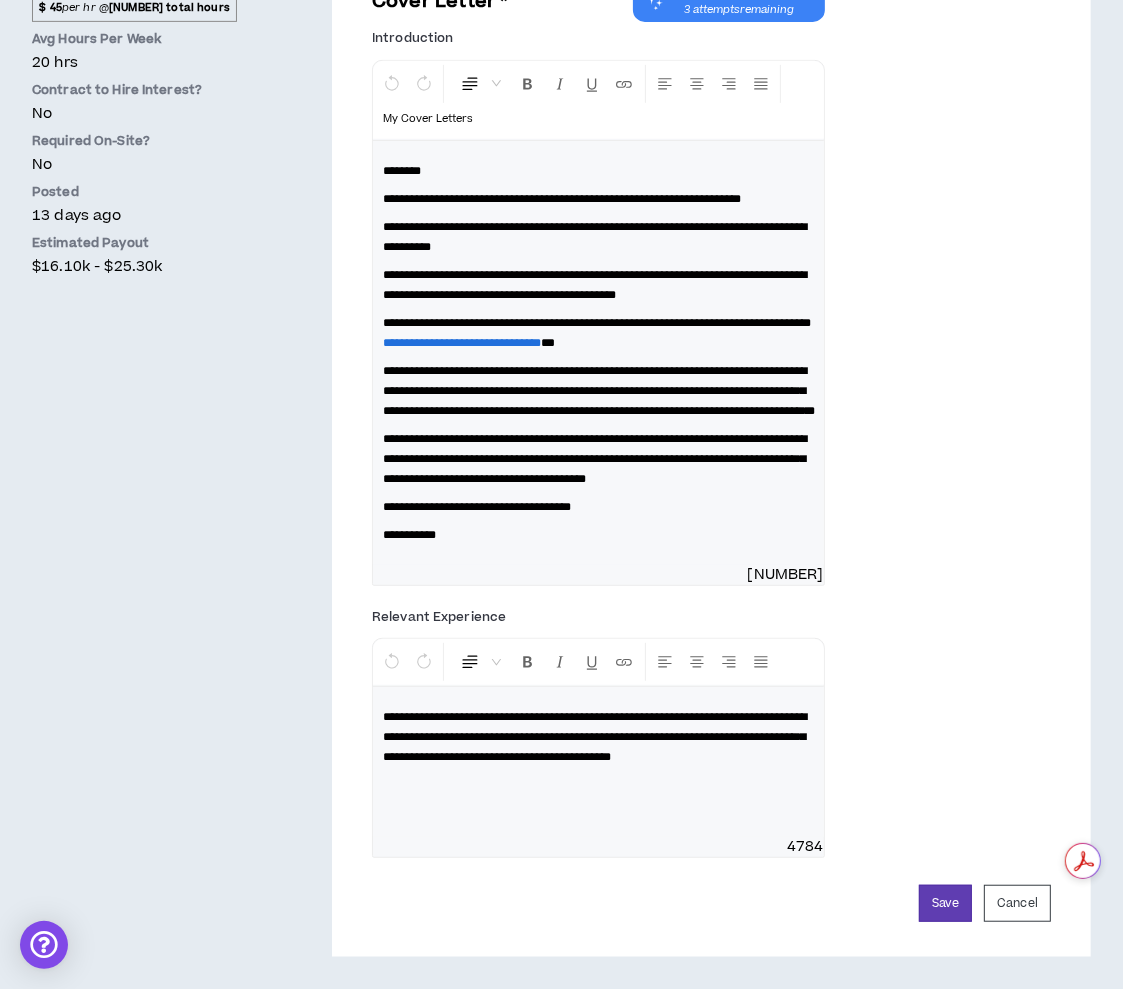 scroll, scrollTop: 777, scrollLeft: 0, axis: vertical 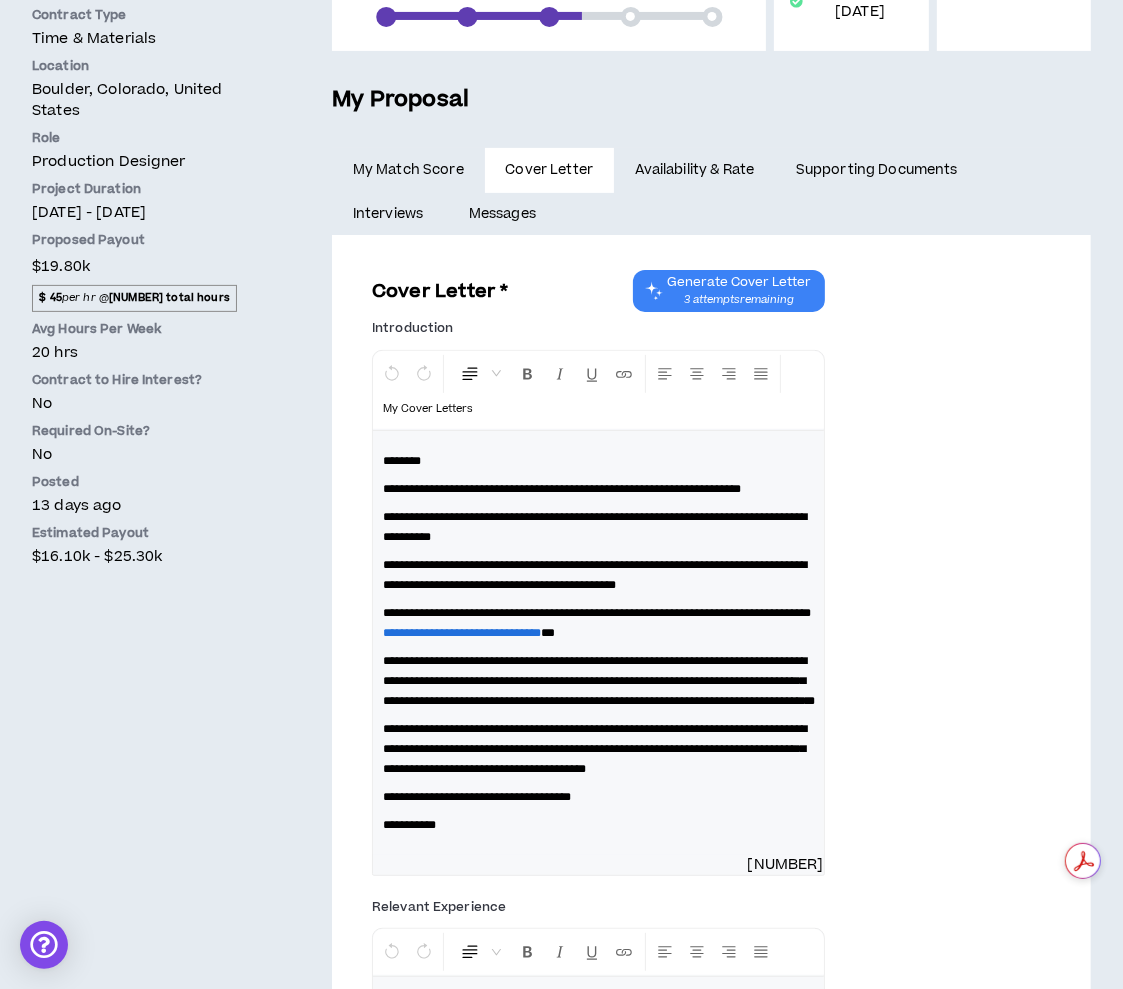 click on "Availability & Rate" at bounding box center [694, 170] 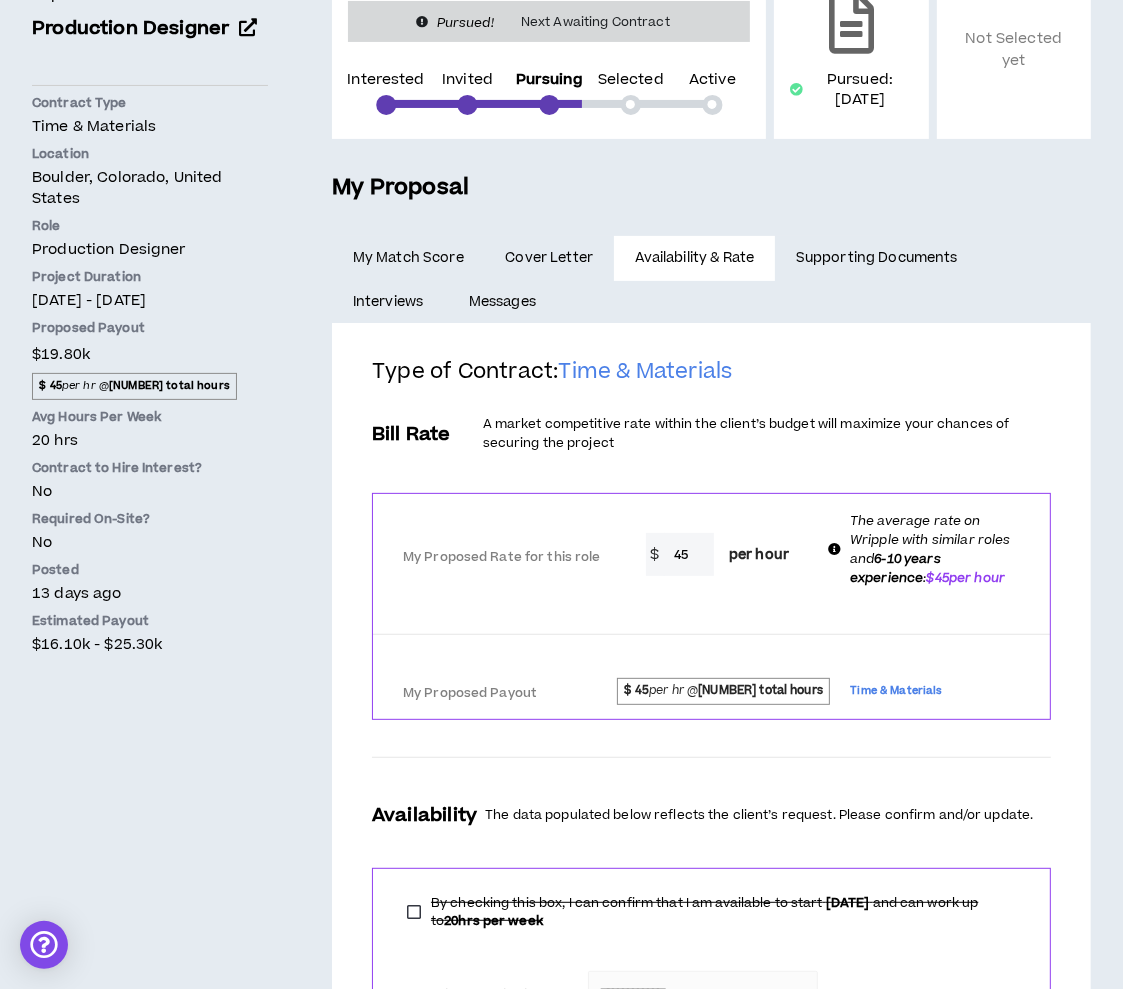 scroll, scrollTop: 272, scrollLeft: 0, axis: vertical 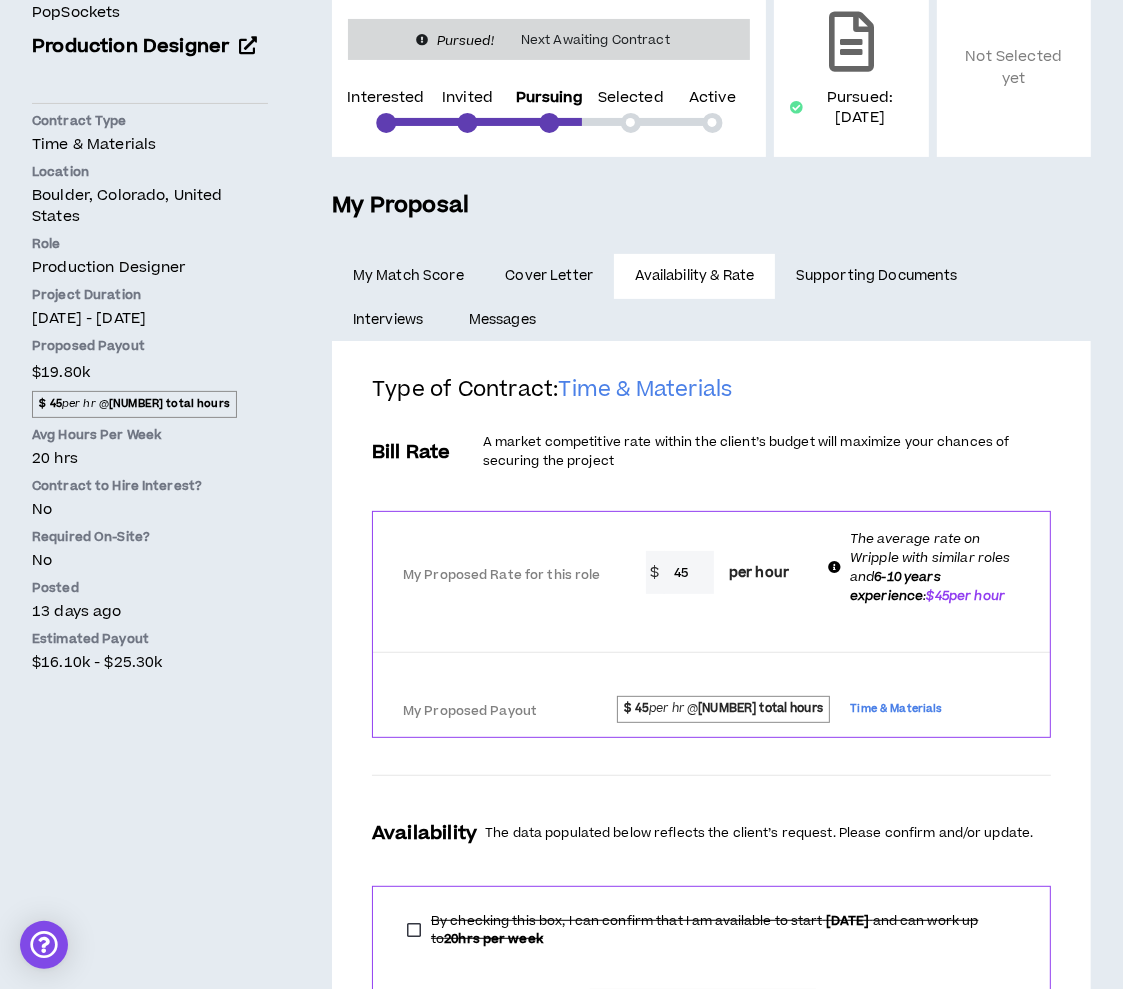 click on "Supporting Documents" at bounding box center [876, 276] 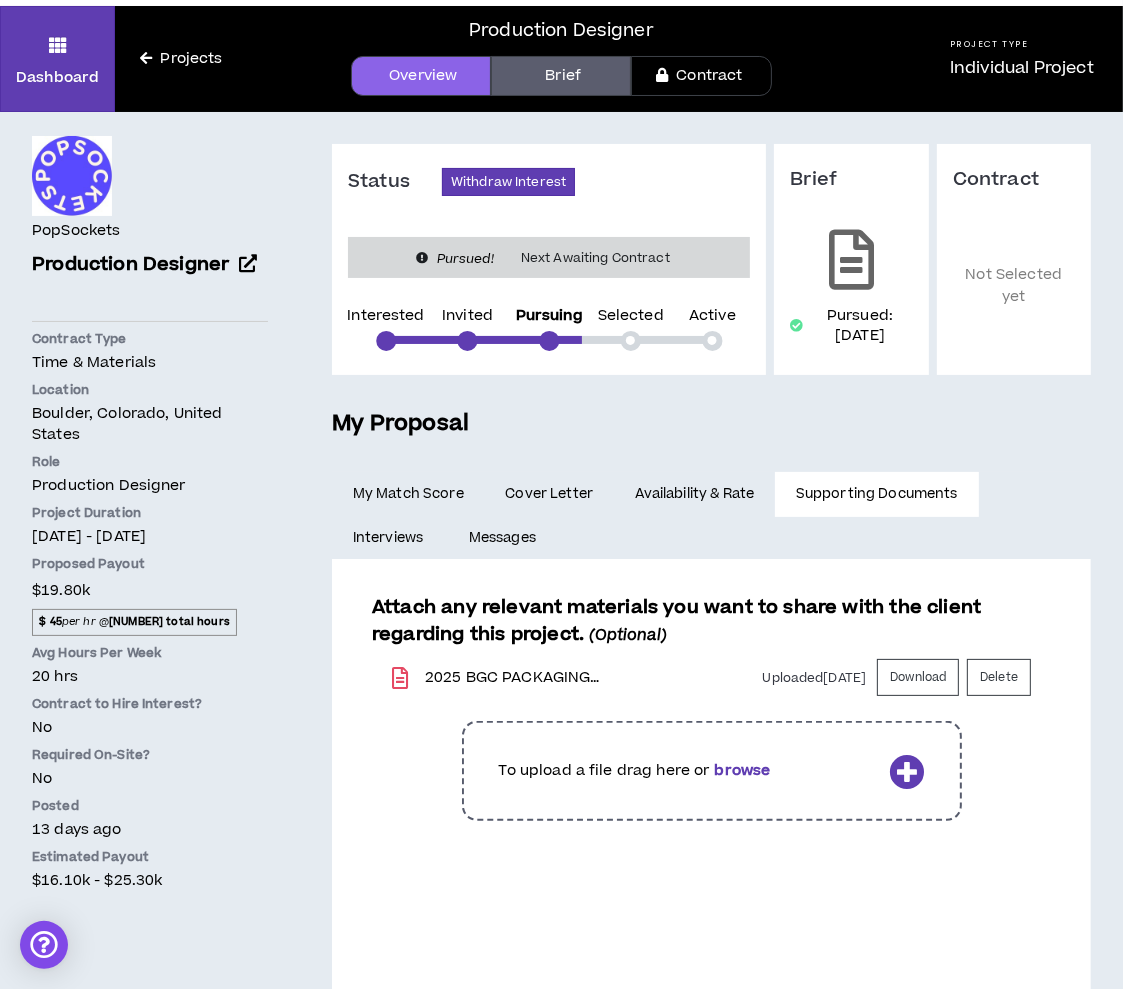 scroll, scrollTop: 63, scrollLeft: 0, axis: vertical 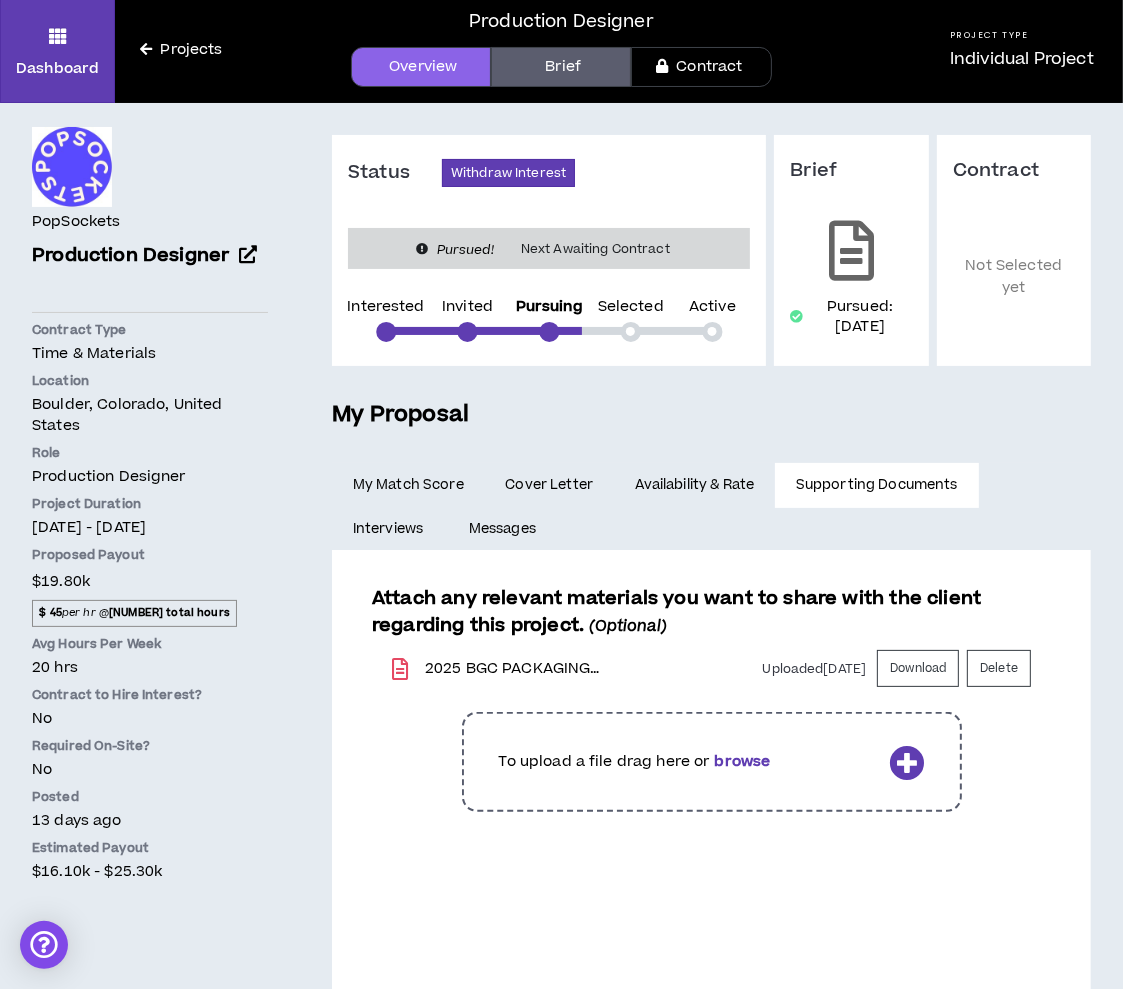 click on "Interviews" at bounding box center [390, 529] 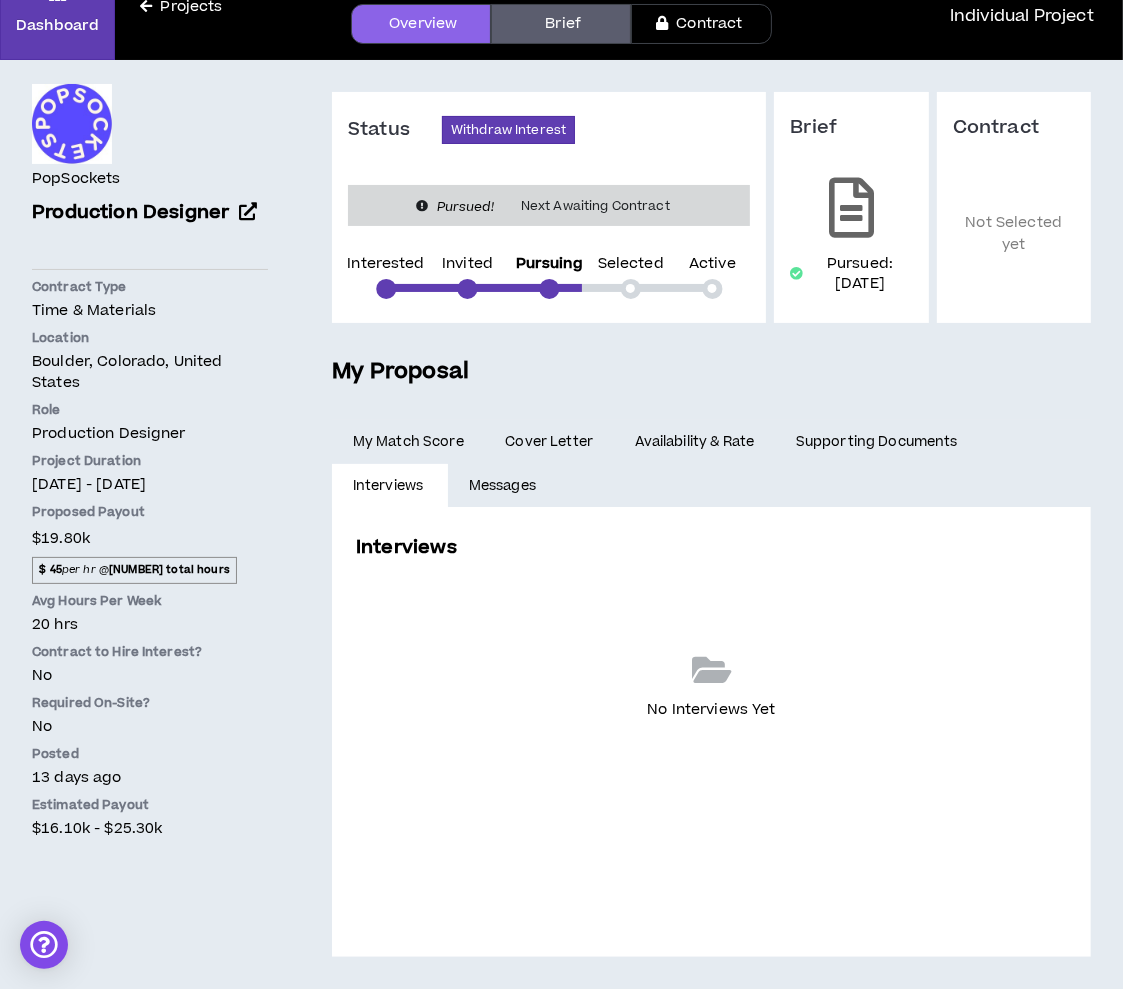 scroll, scrollTop: 147, scrollLeft: 0, axis: vertical 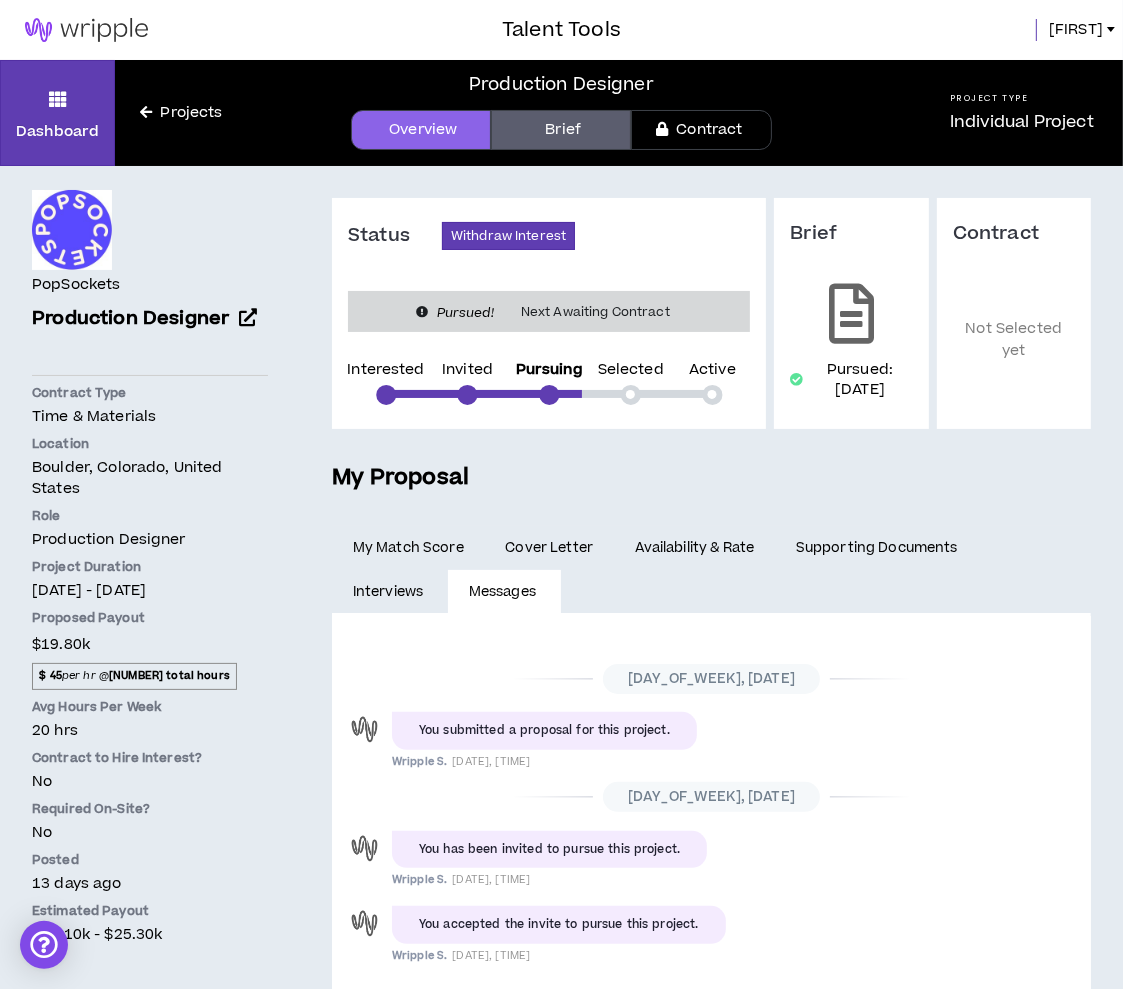 click on "My Proposal" at bounding box center (711, 478) 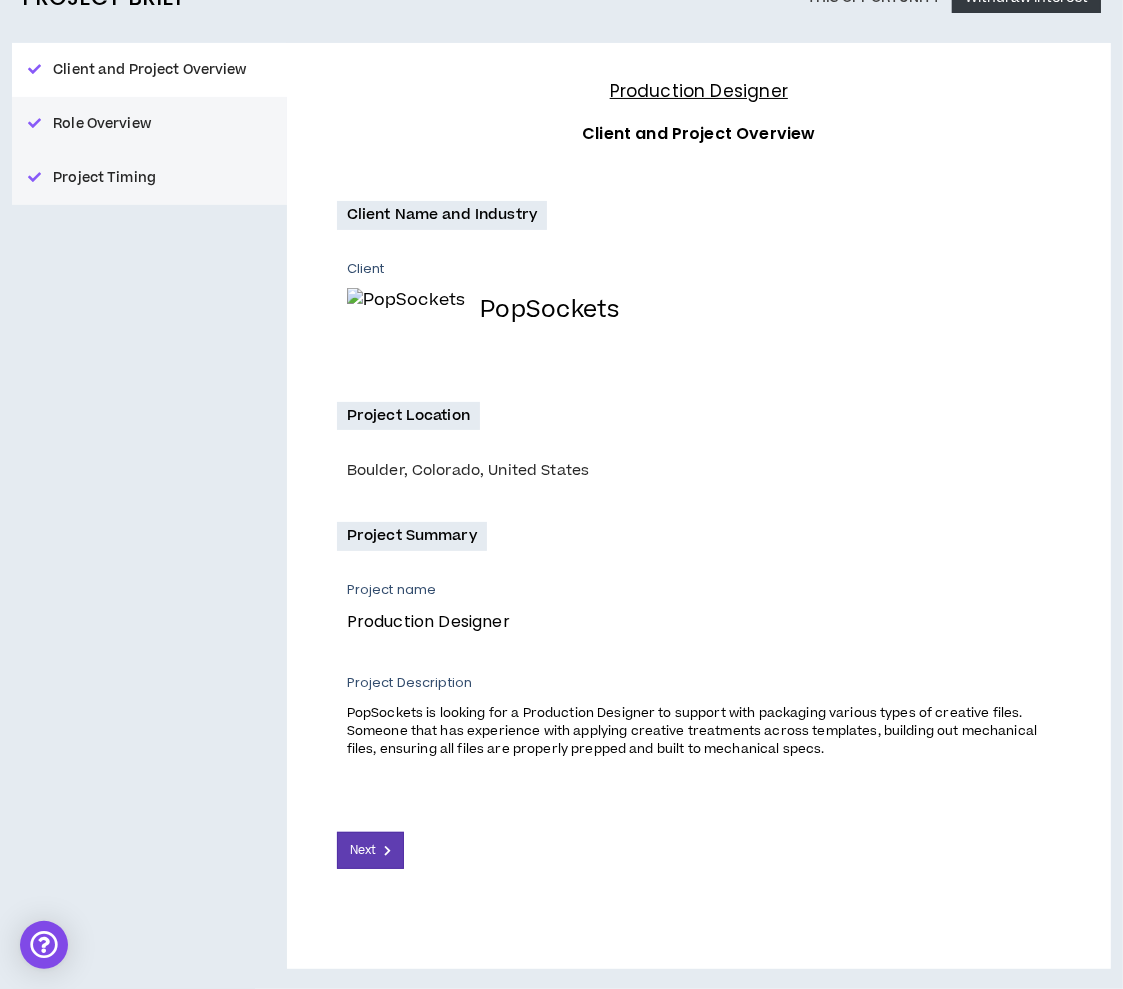 scroll, scrollTop: 276, scrollLeft: 0, axis: vertical 